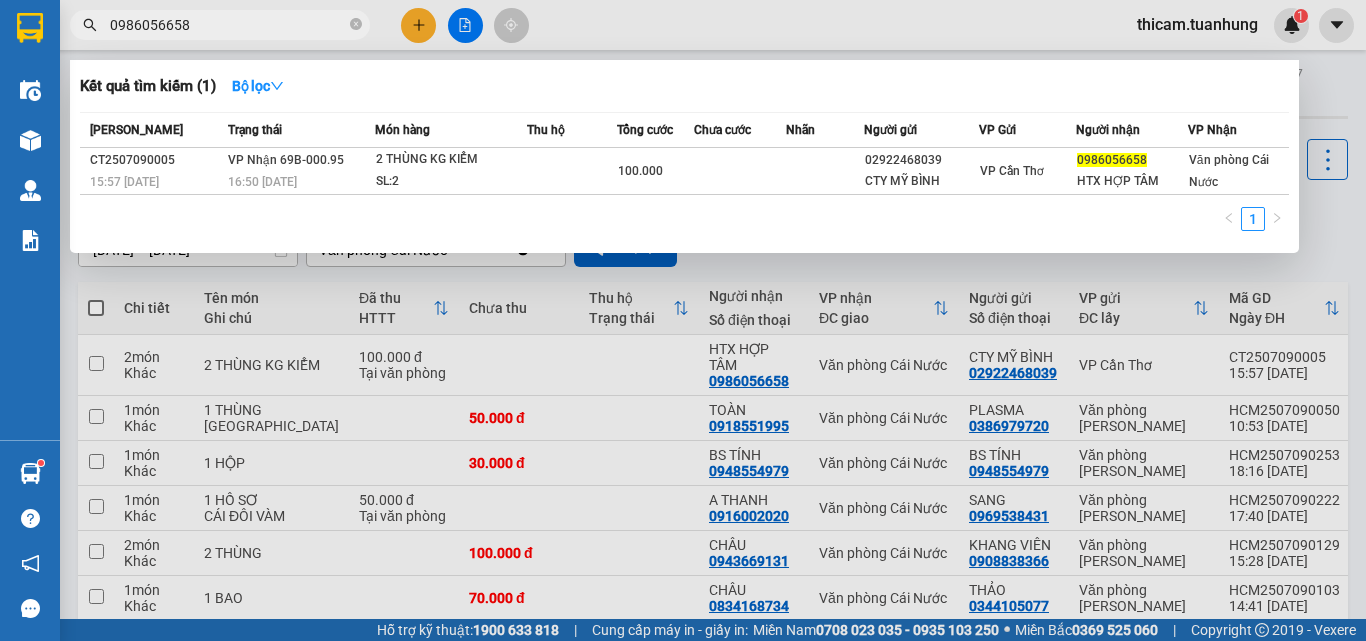scroll, scrollTop: 0, scrollLeft: 0, axis: both 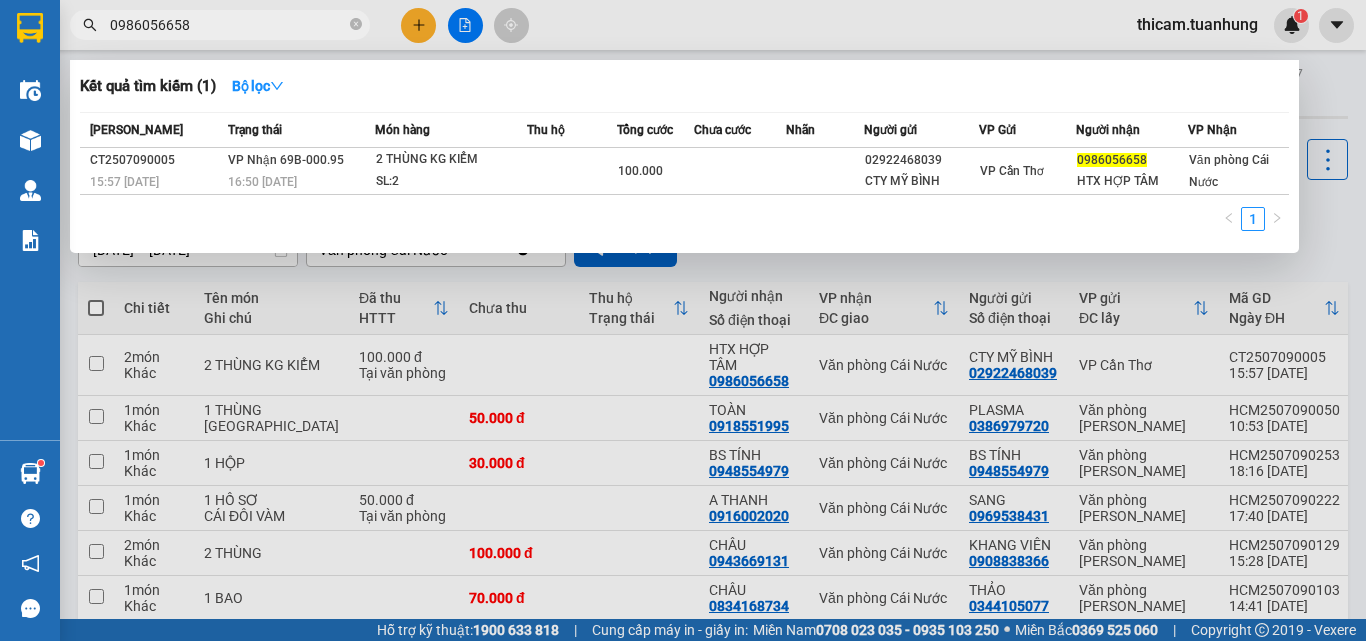 click at bounding box center (683, 320) 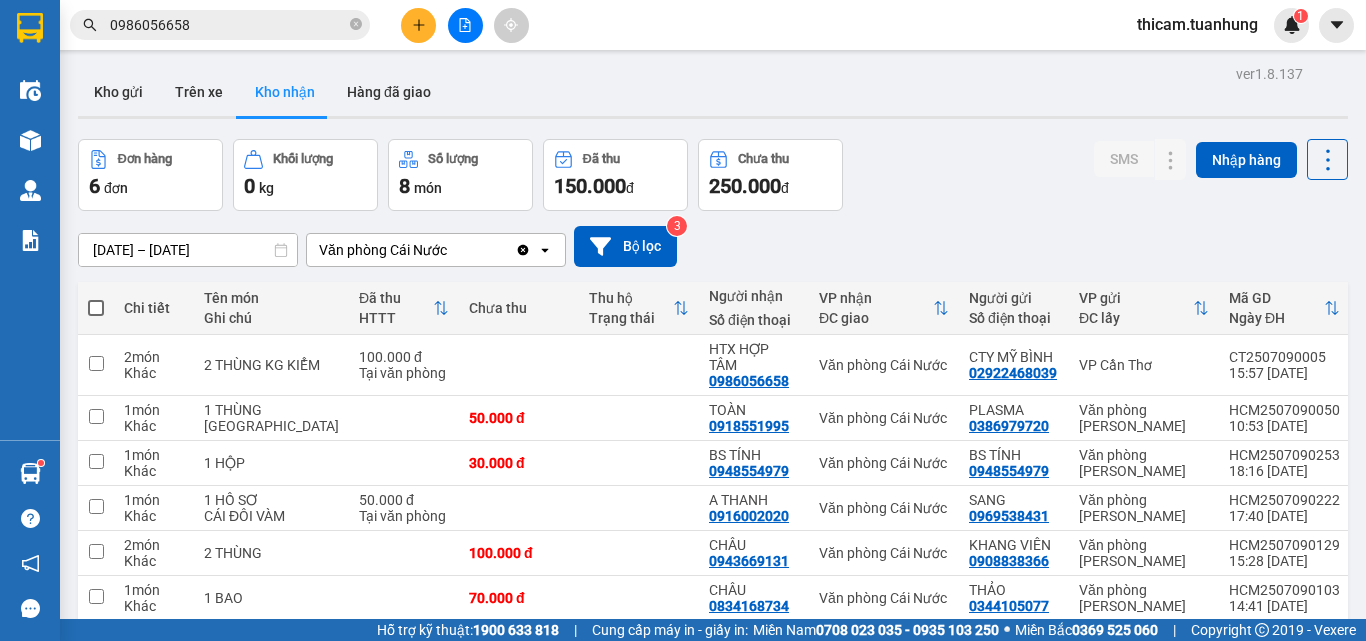 scroll, scrollTop: 92, scrollLeft: 0, axis: vertical 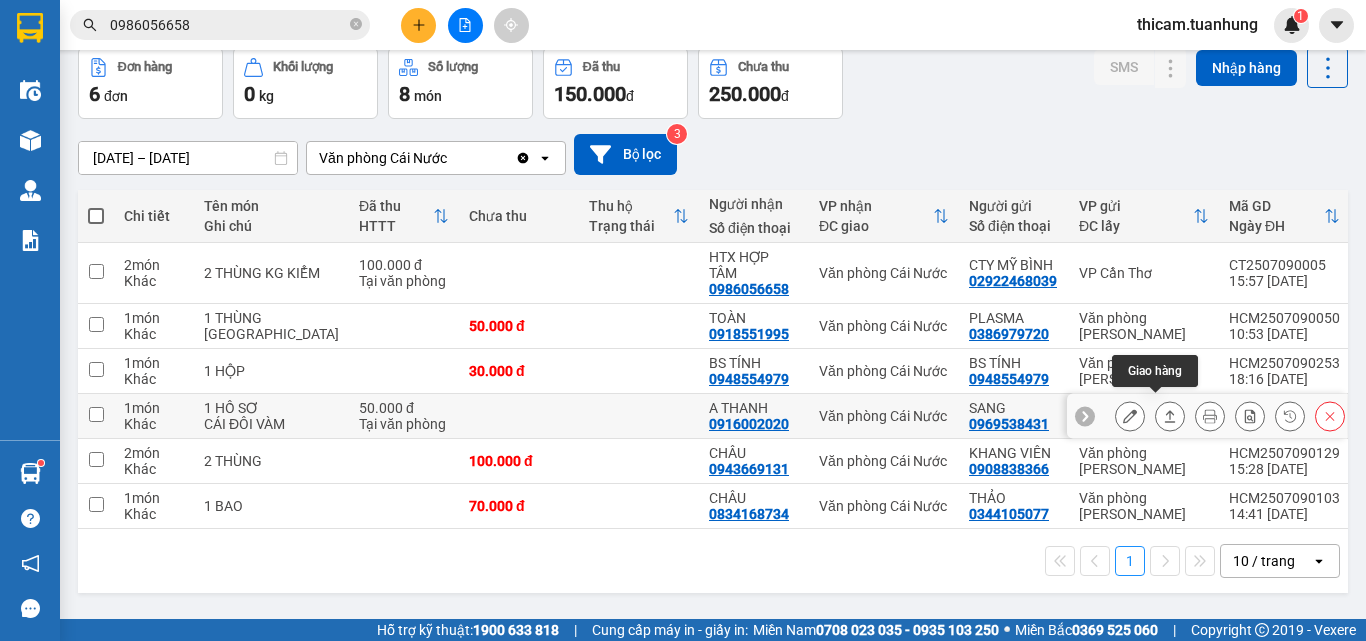 click 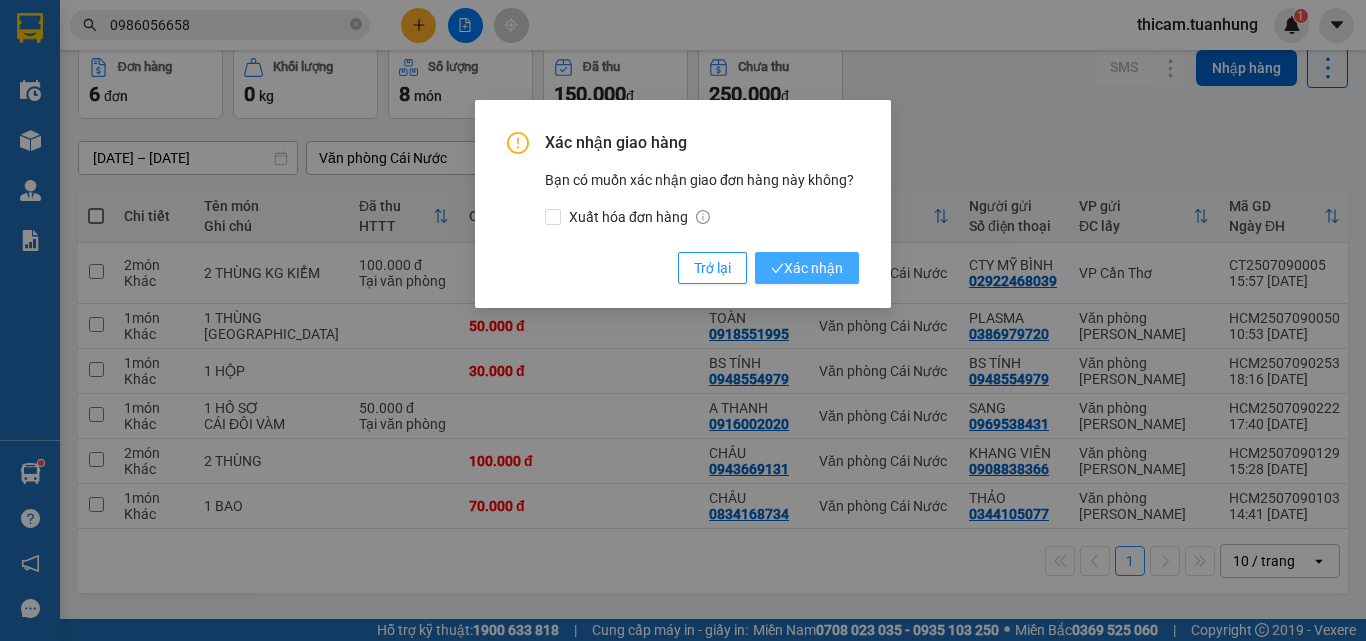 click on "Xác nhận" at bounding box center [807, 268] 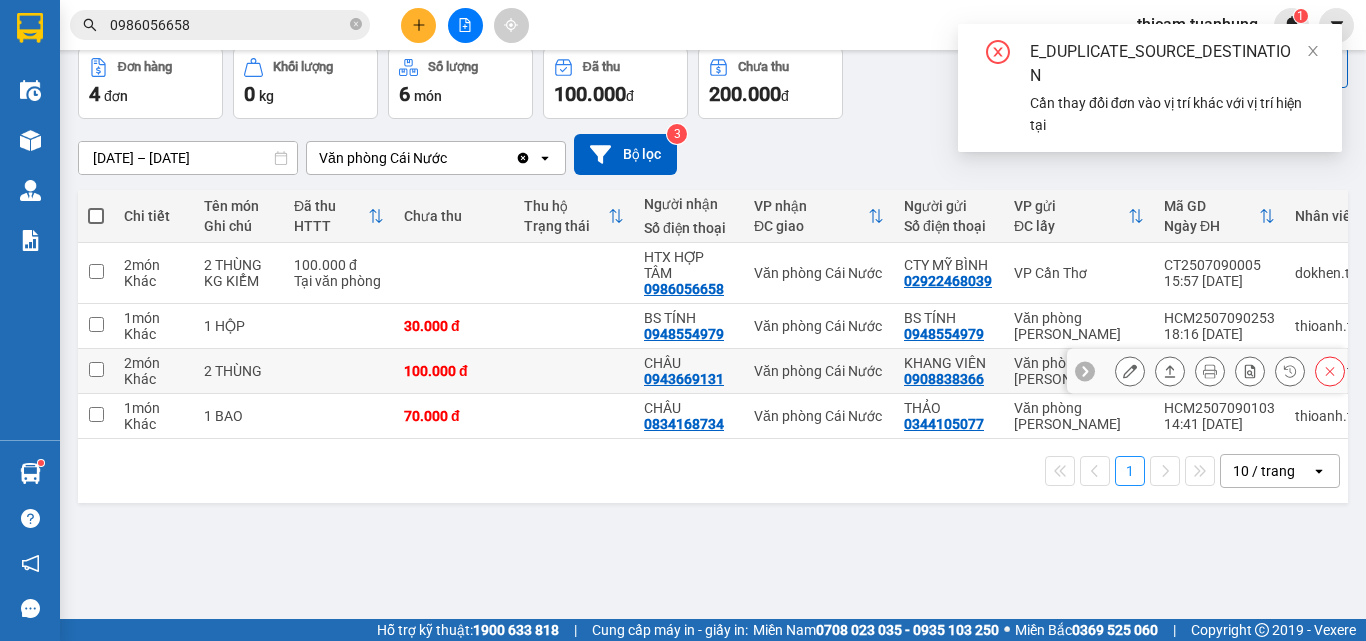 scroll, scrollTop: 0, scrollLeft: 0, axis: both 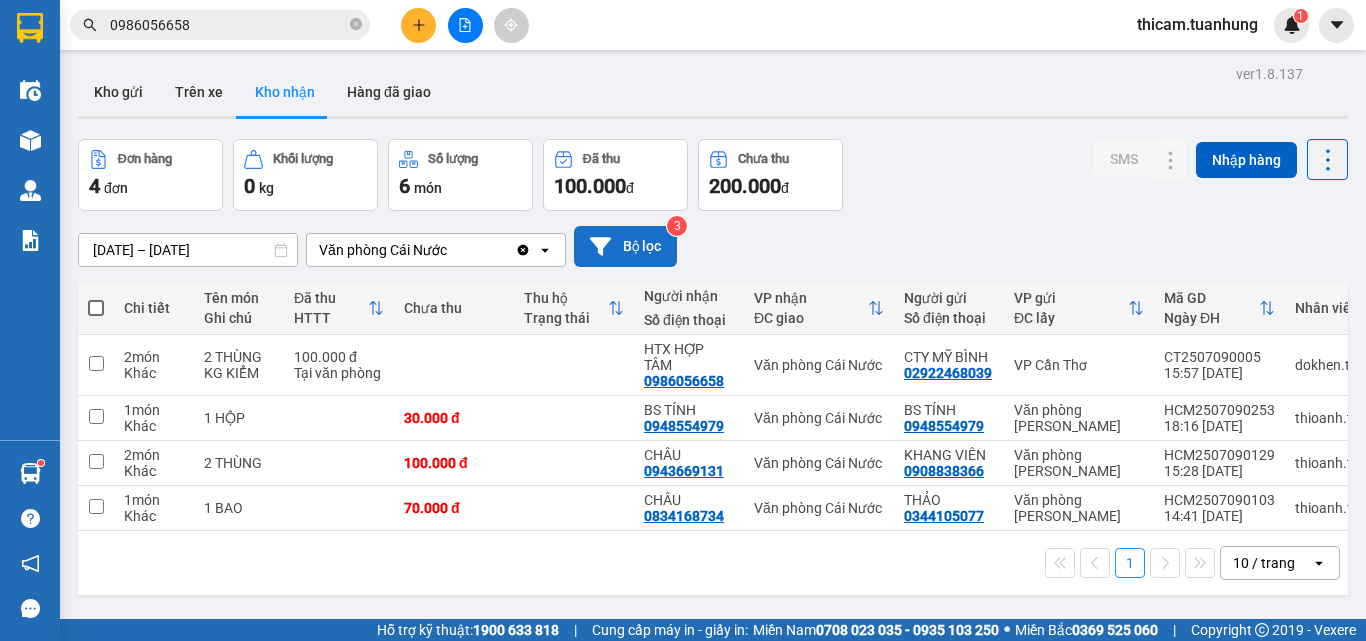 click on "Bộ lọc" at bounding box center (625, 246) 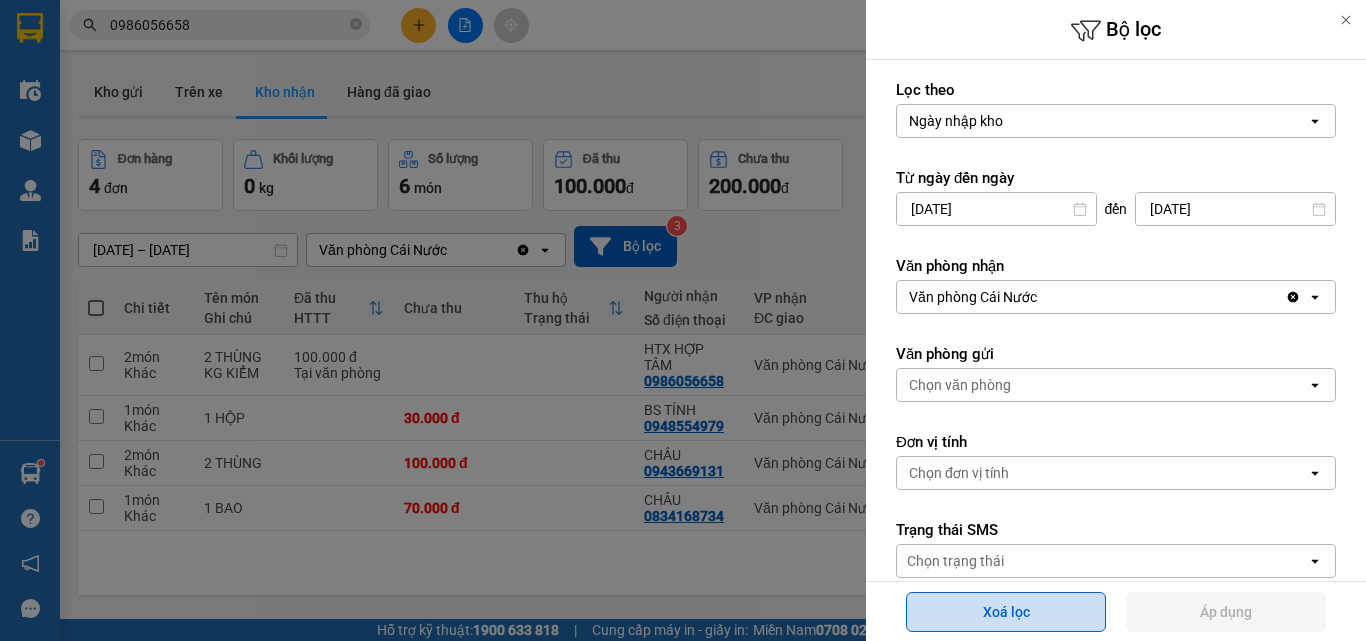 click on "Xoá lọc" at bounding box center (1006, 612) 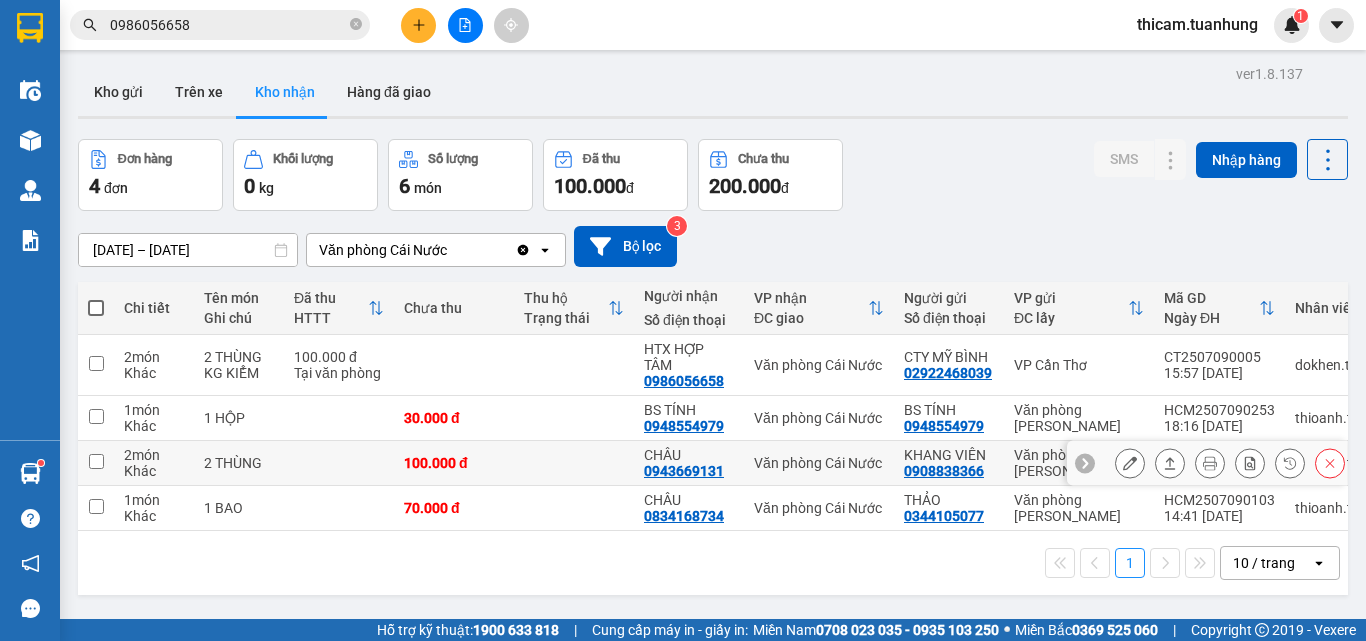 scroll, scrollTop: 92, scrollLeft: 0, axis: vertical 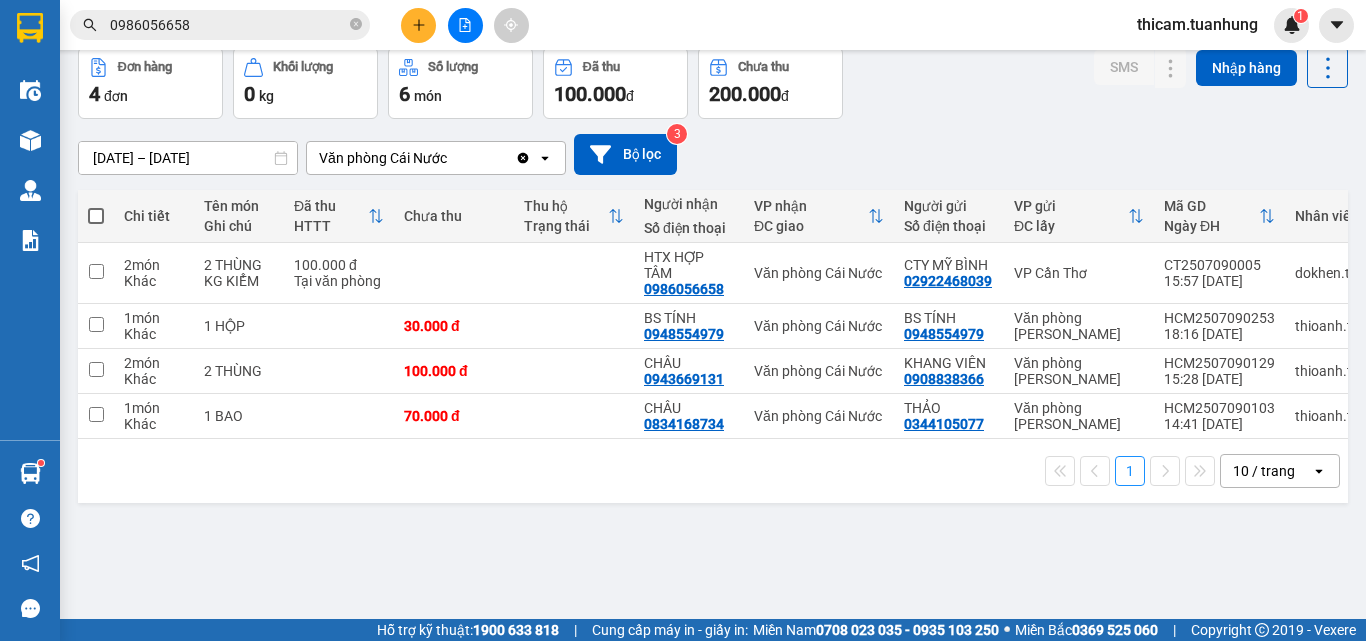 click at bounding box center (96, 216) 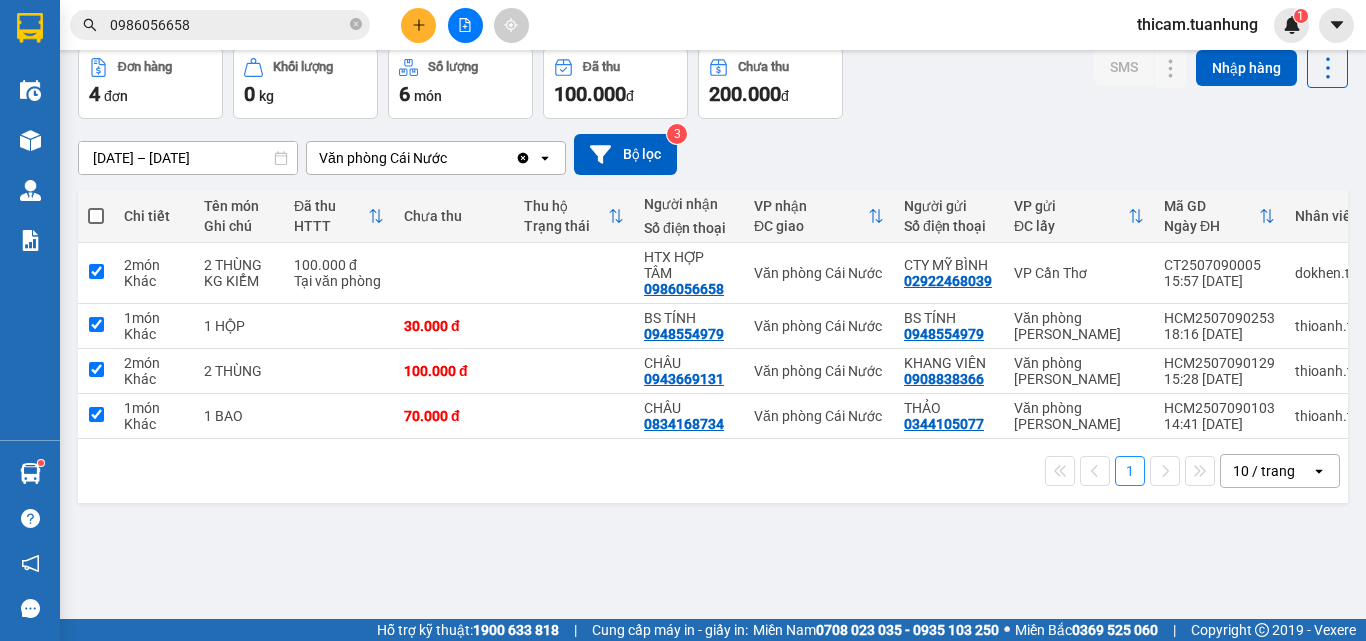 checkbox on "true" 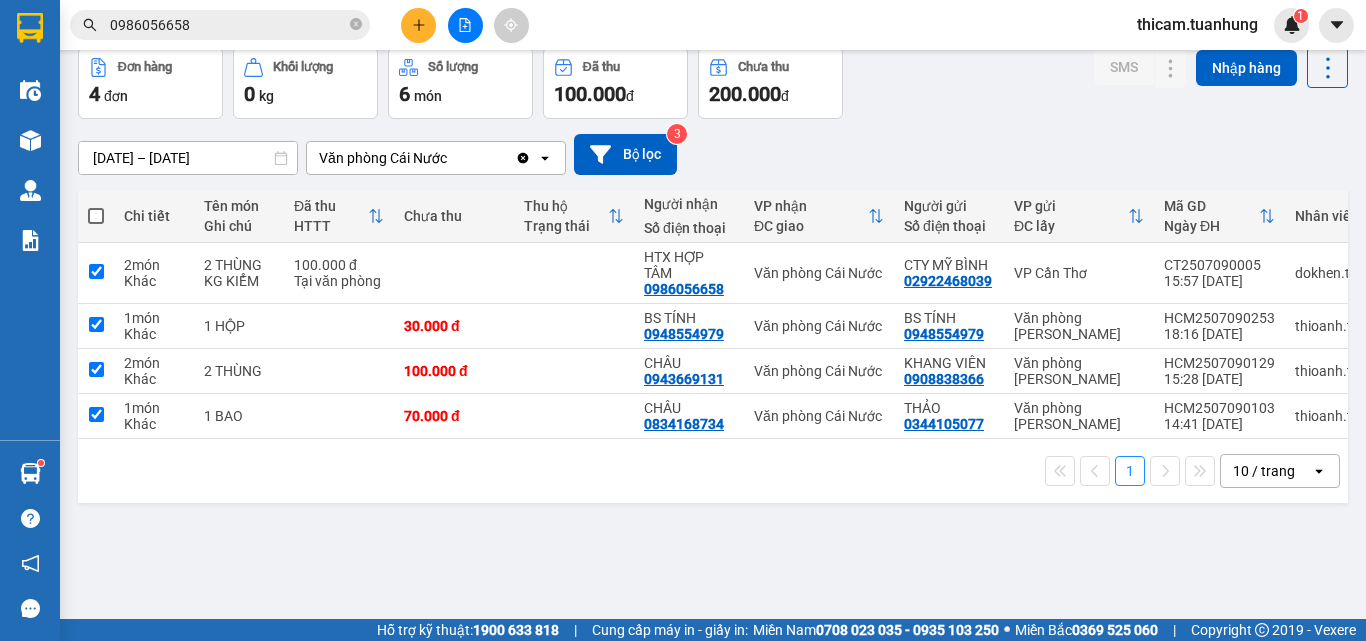 checkbox on "true" 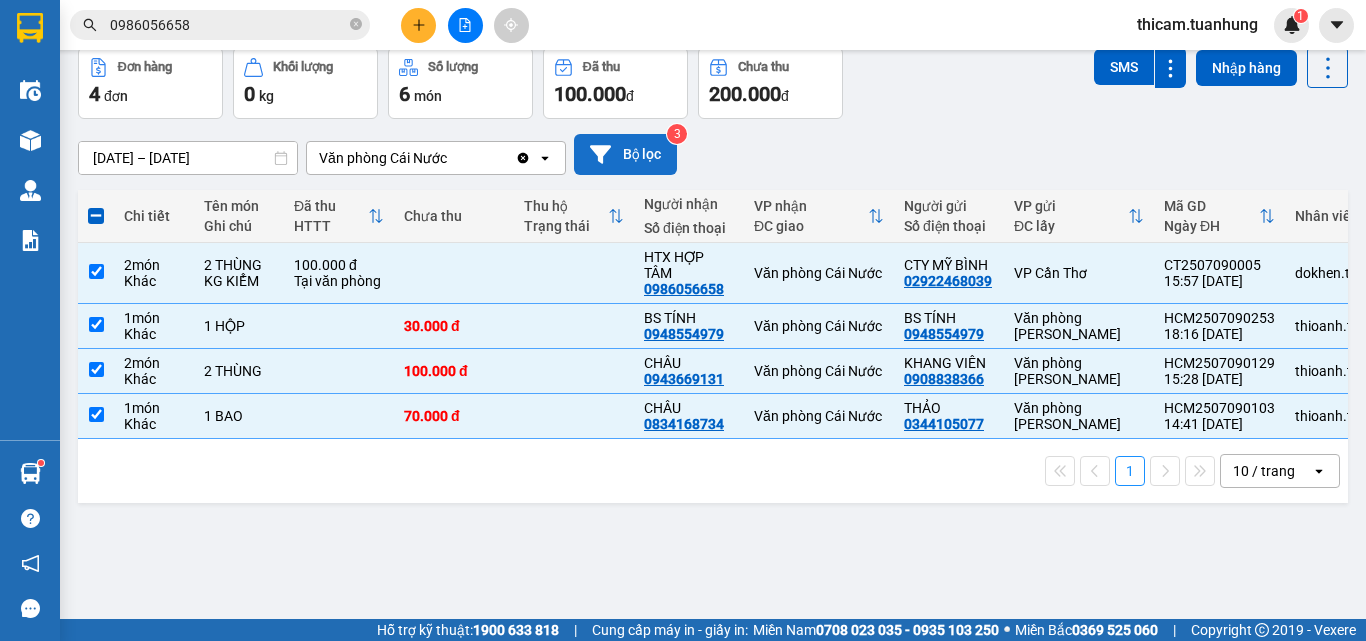 click on "Bộ lọc" at bounding box center (625, 154) 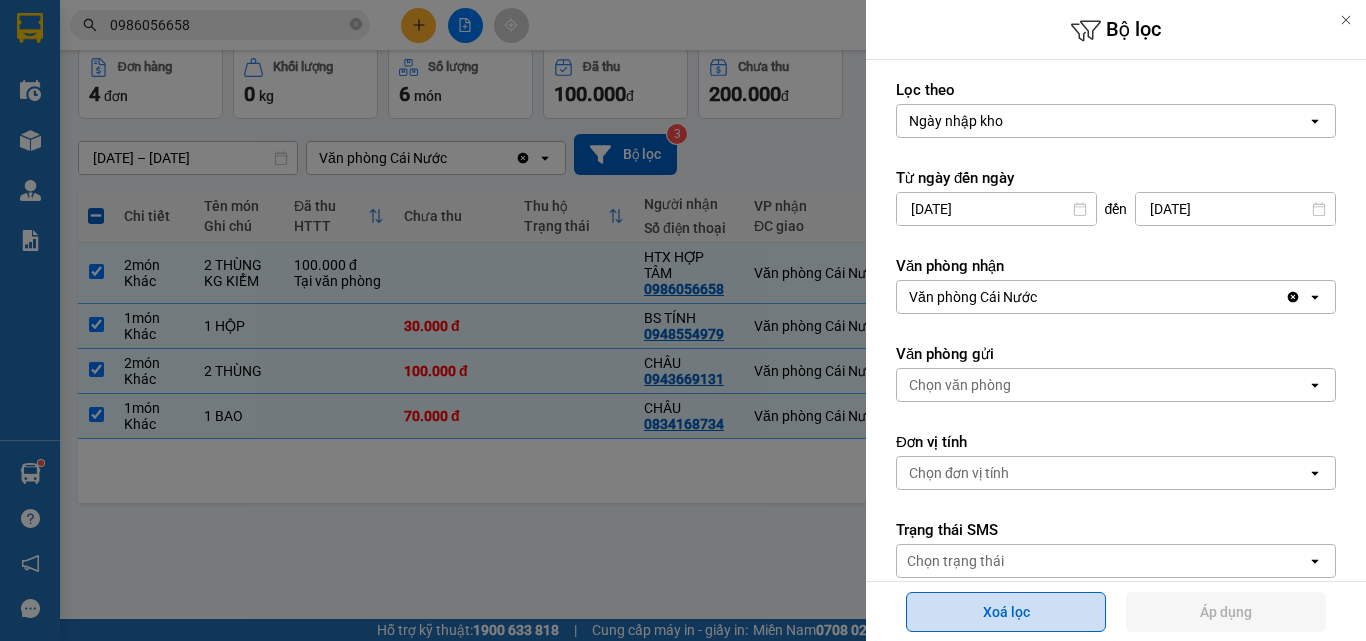 click on "Xoá lọc" at bounding box center [1006, 612] 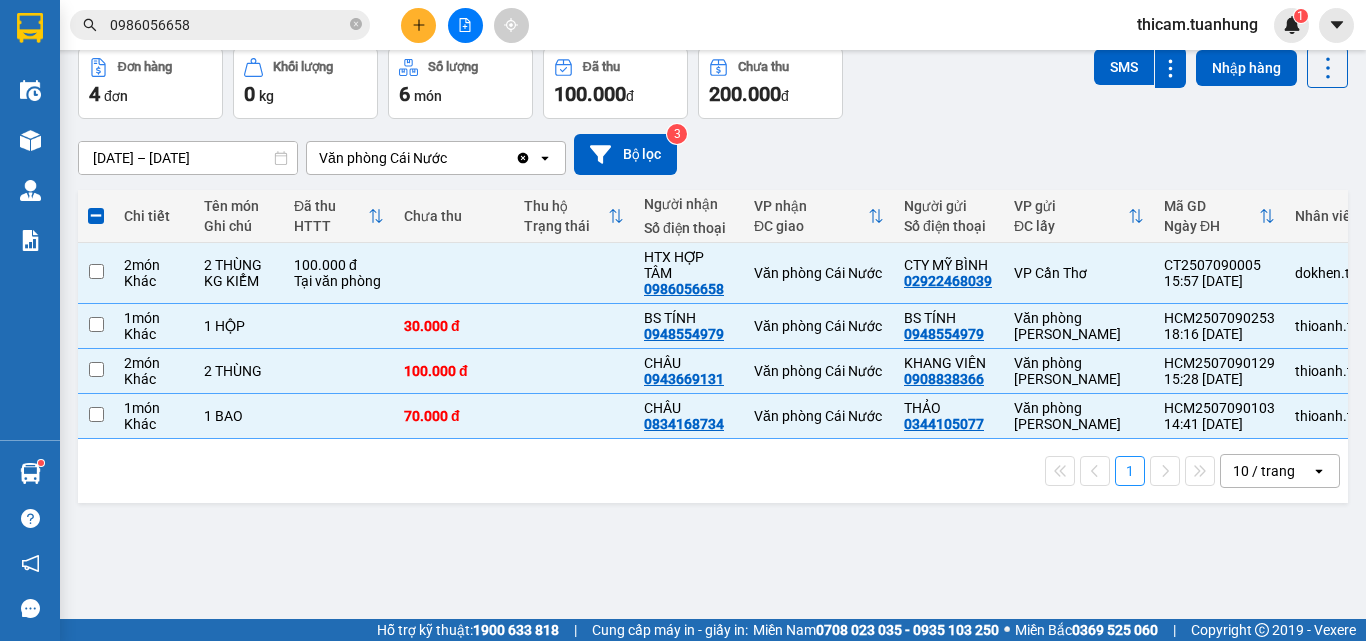 checkbox on "false" 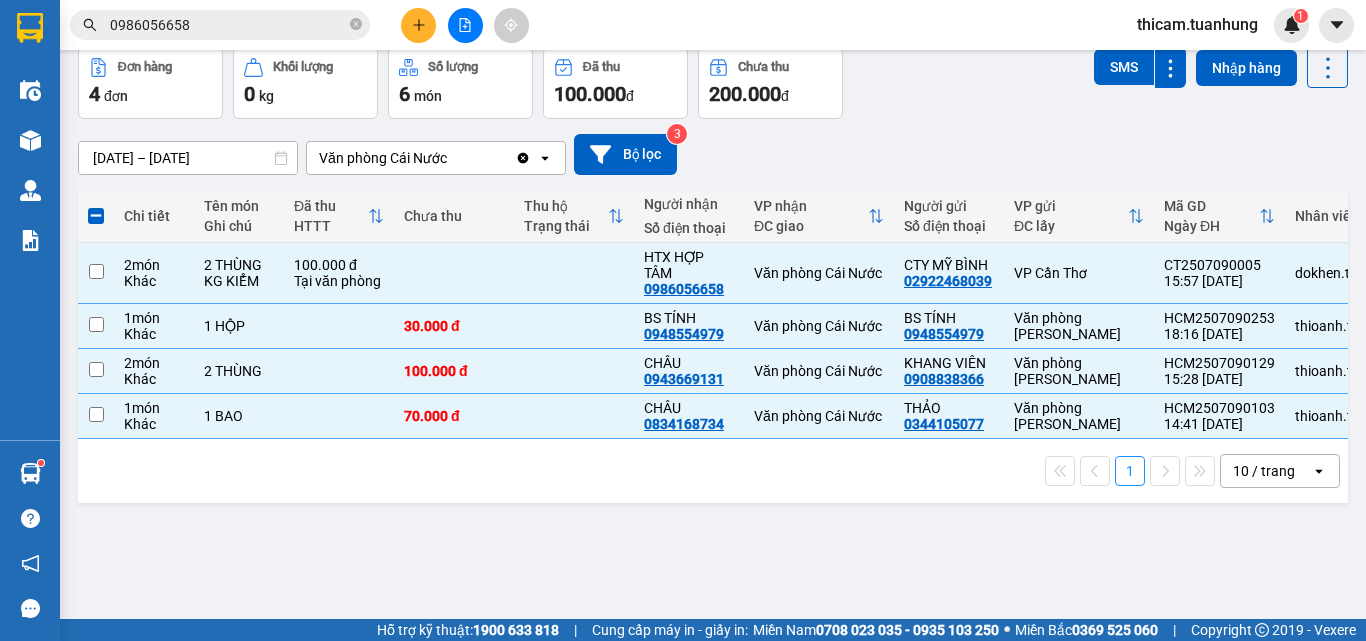 checkbox on "false" 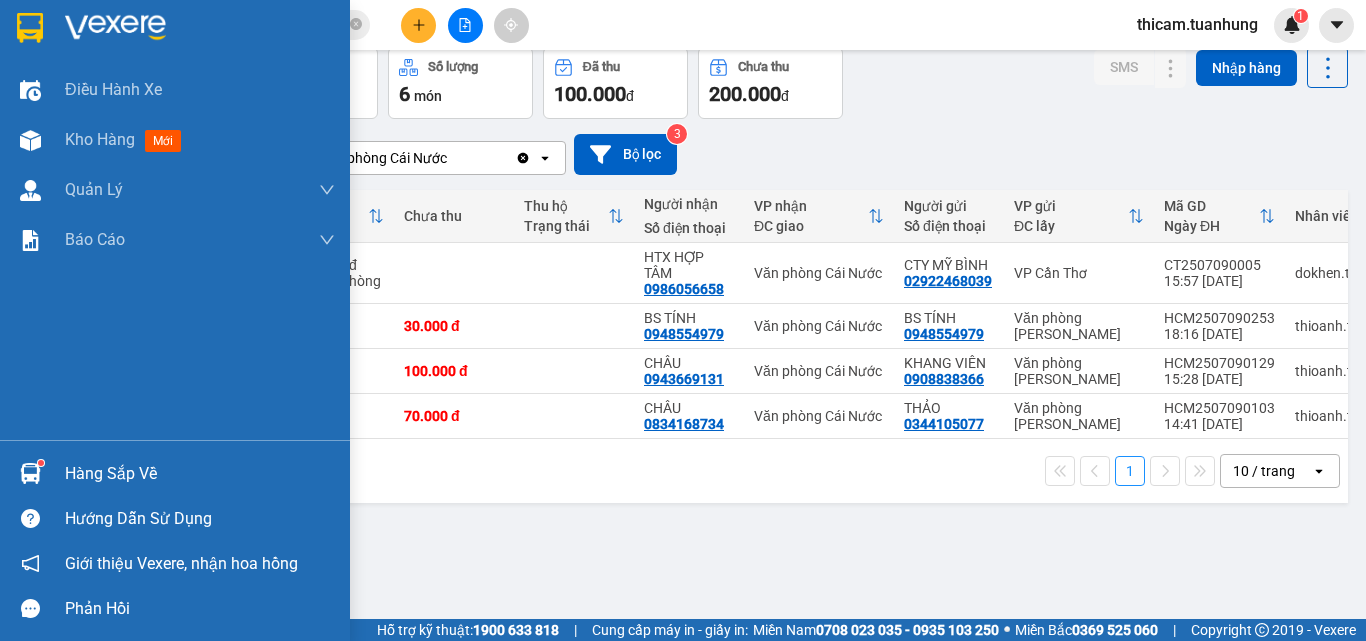 click on "Hàng sắp về" at bounding box center [200, 474] 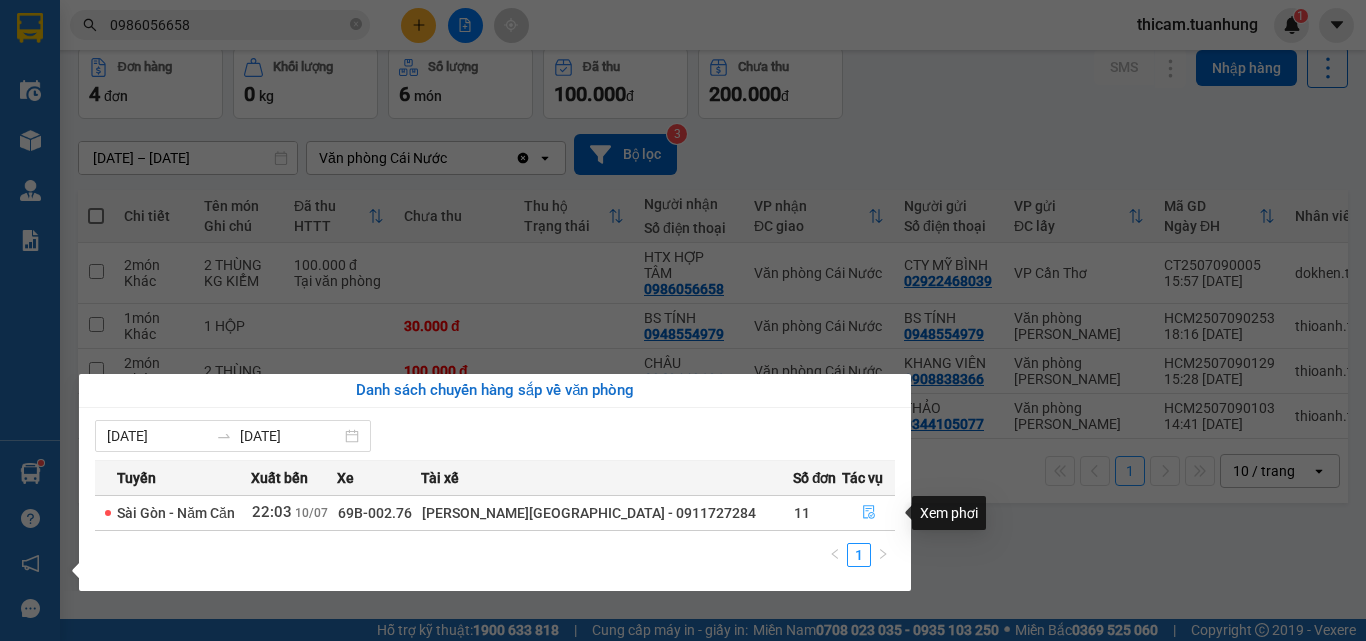 click 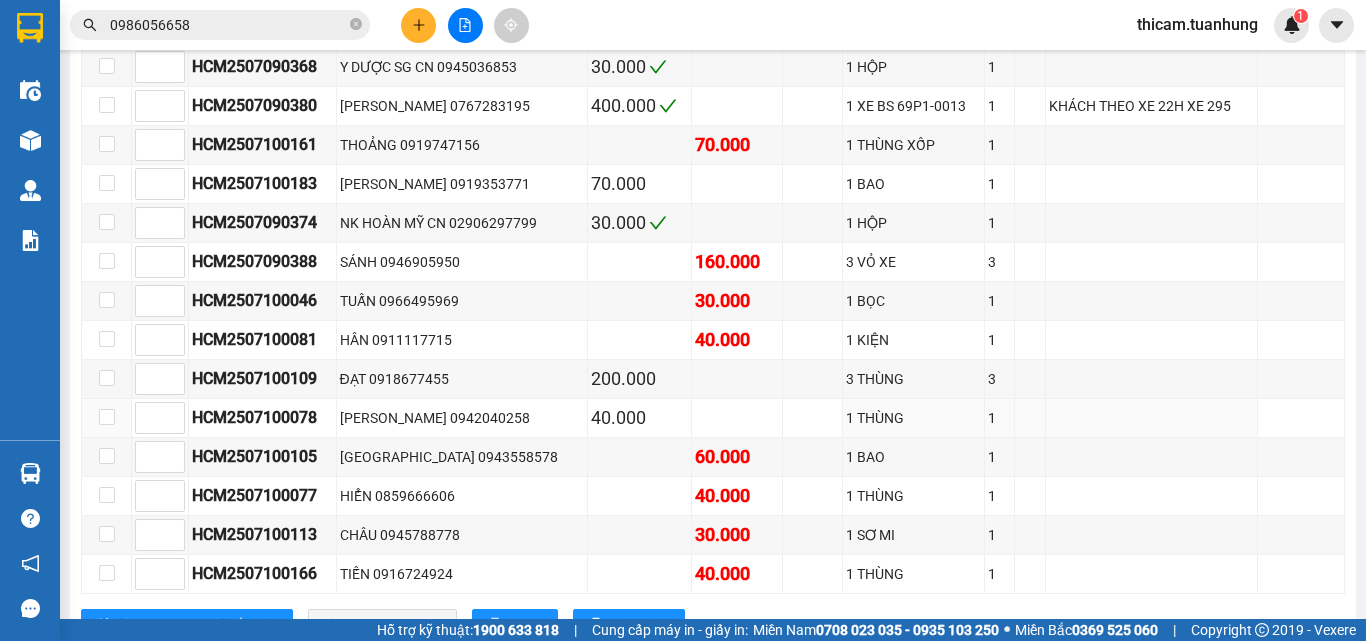 scroll, scrollTop: 5900, scrollLeft: 0, axis: vertical 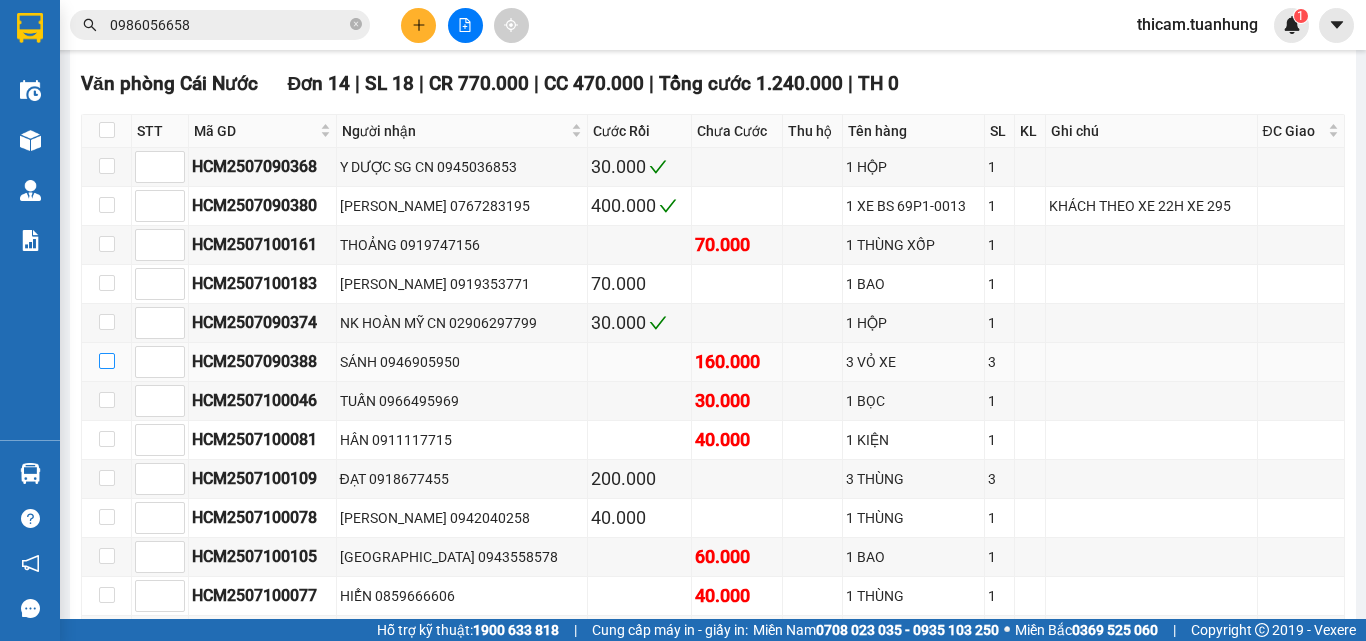 click at bounding box center [107, 361] 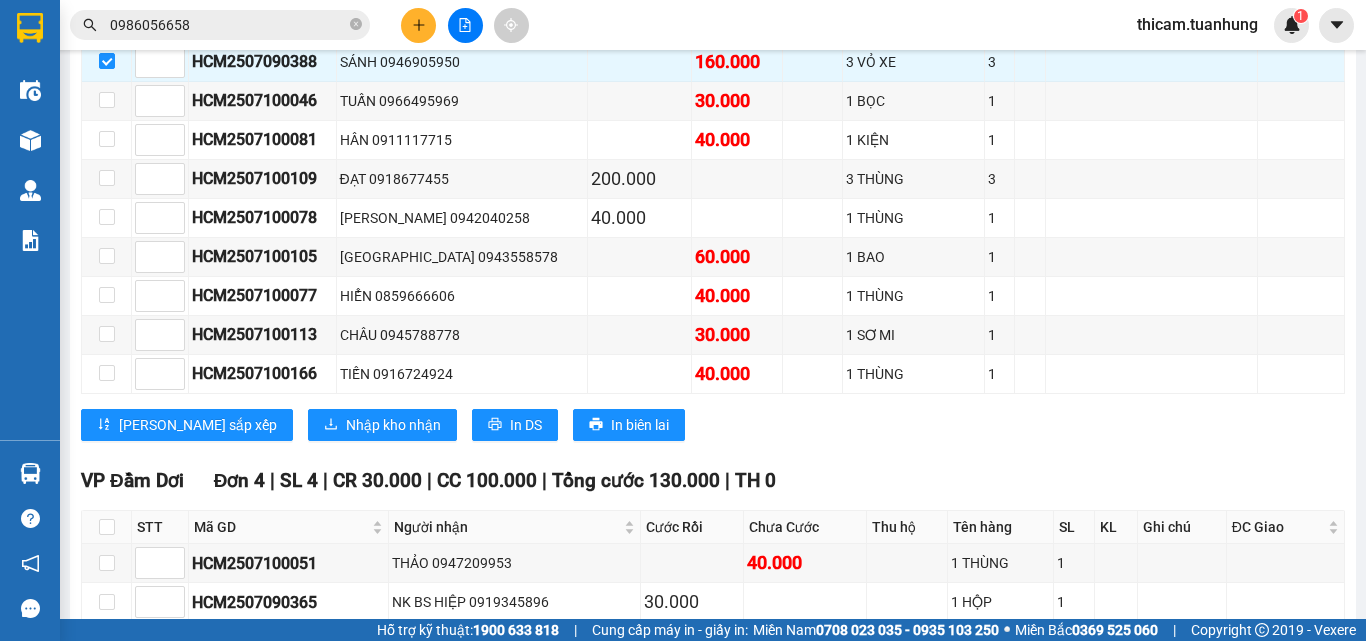 scroll, scrollTop: 6100, scrollLeft: 0, axis: vertical 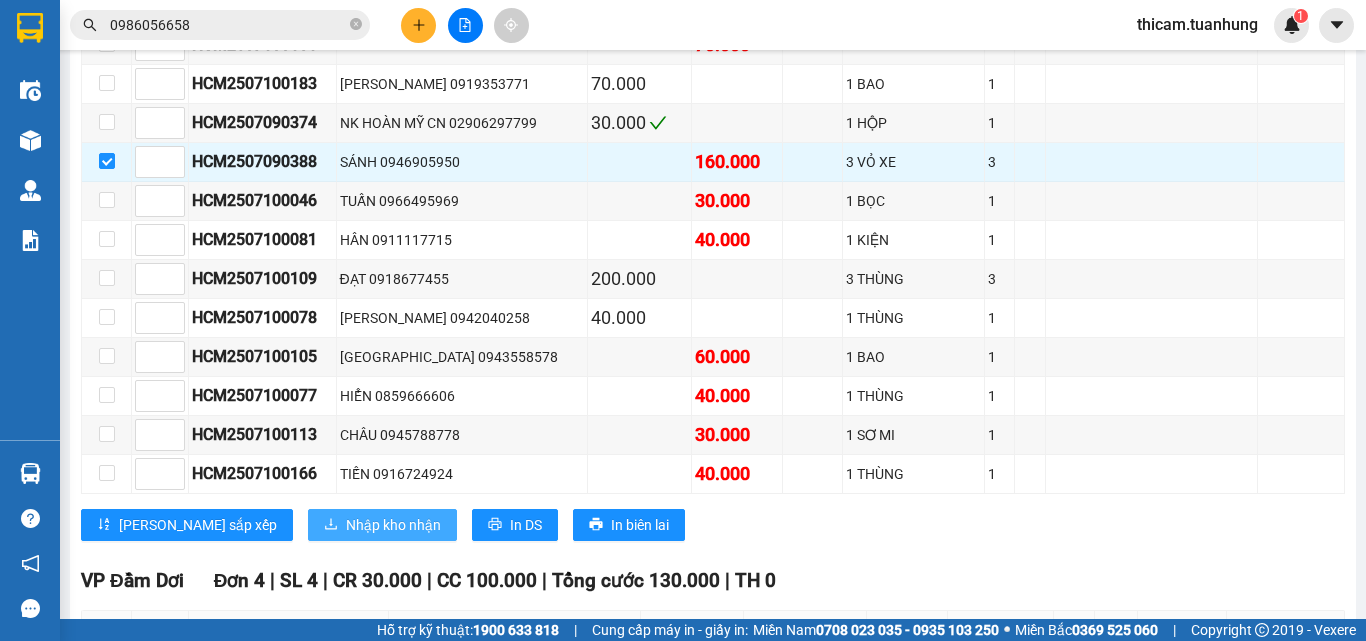 click on "Nhập kho nhận" at bounding box center (393, 525) 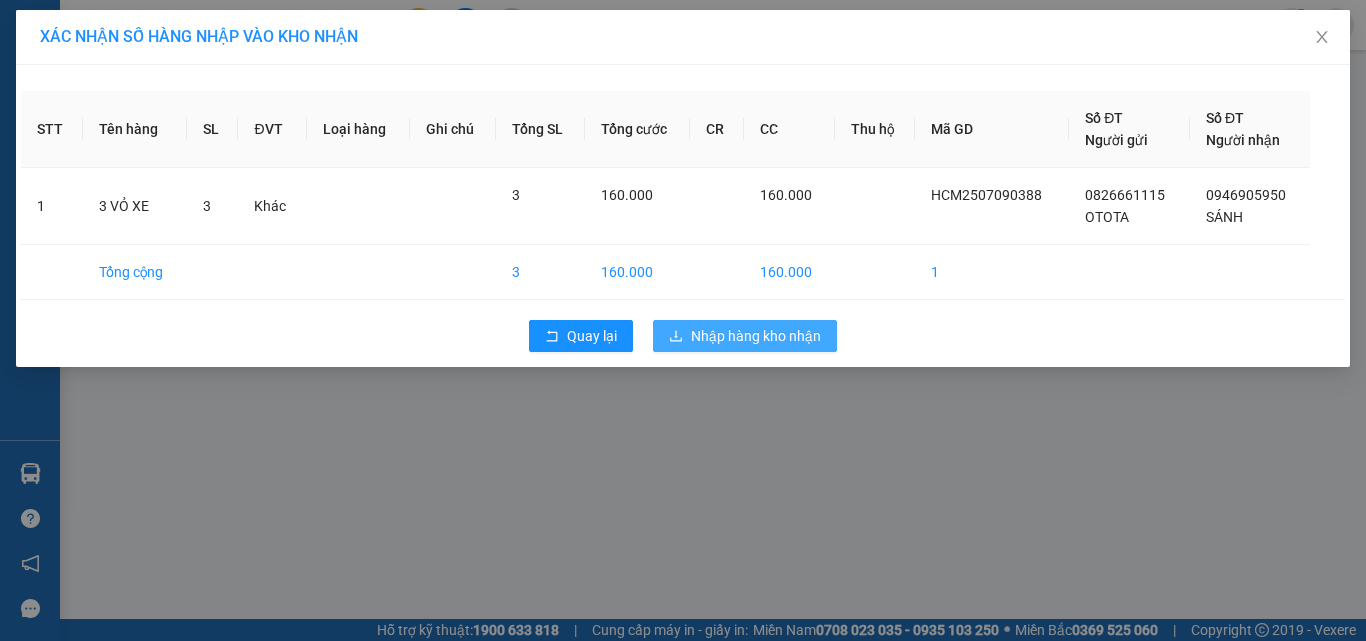 click on "Nhập hàng kho nhận" at bounding box center (756, 336) 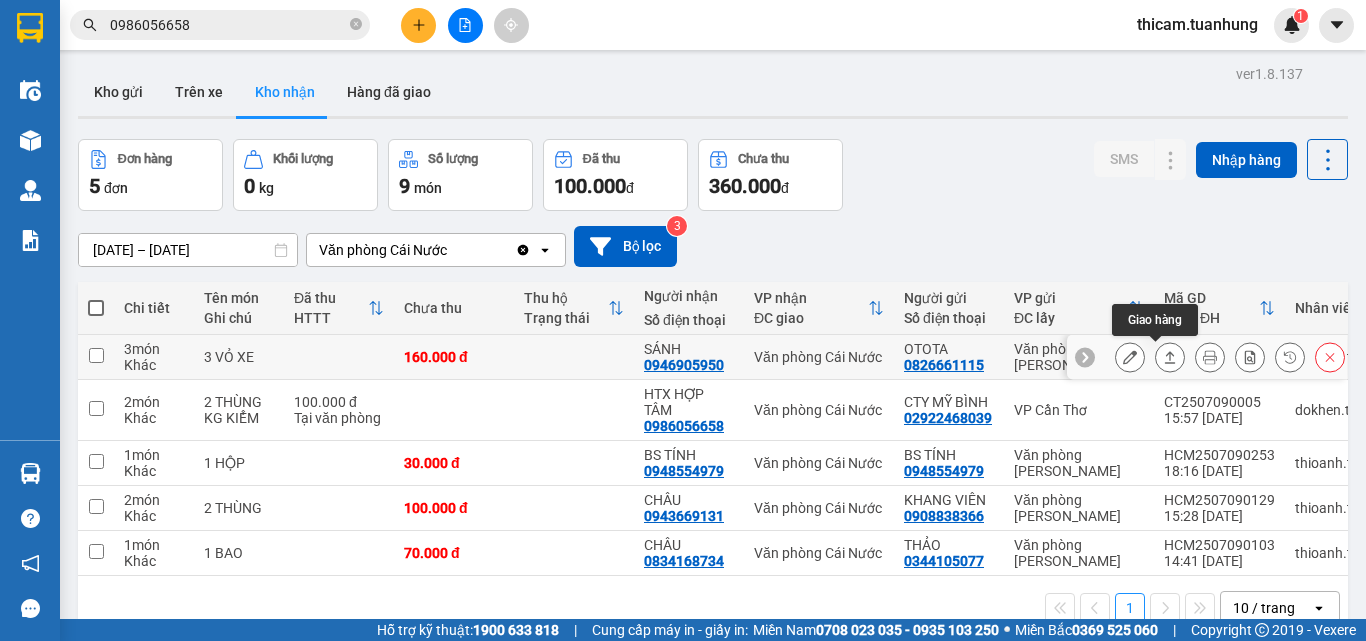 click 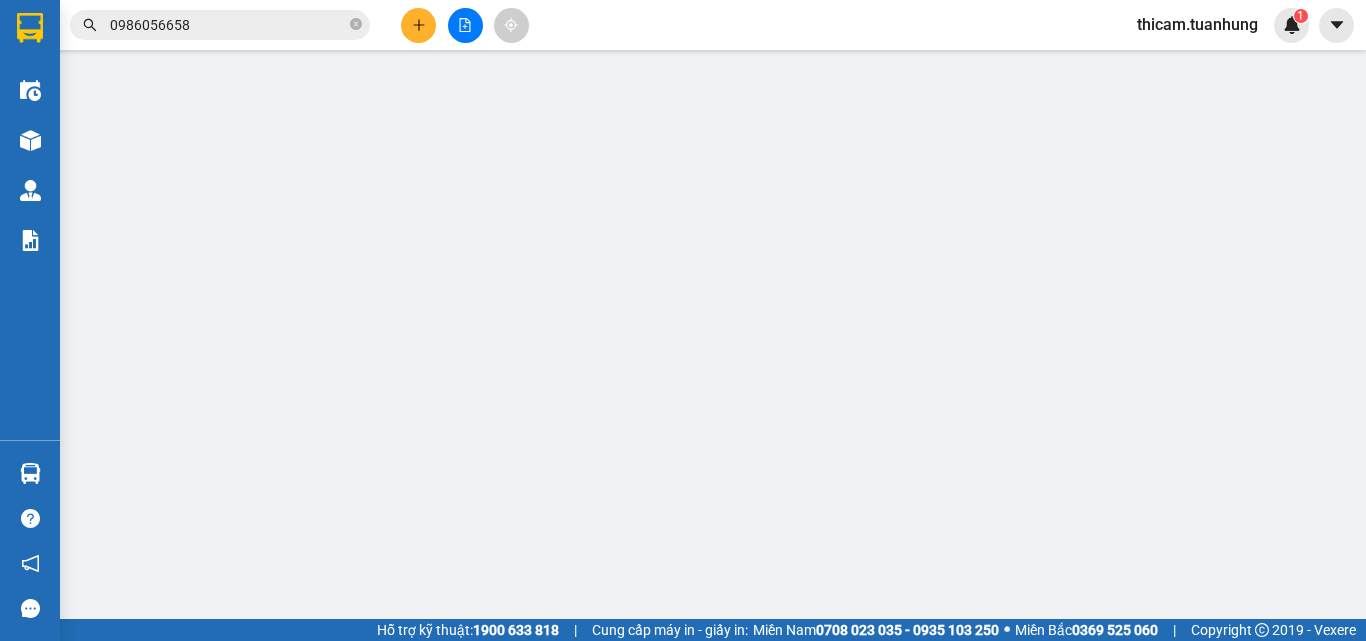 type on "0826661115" 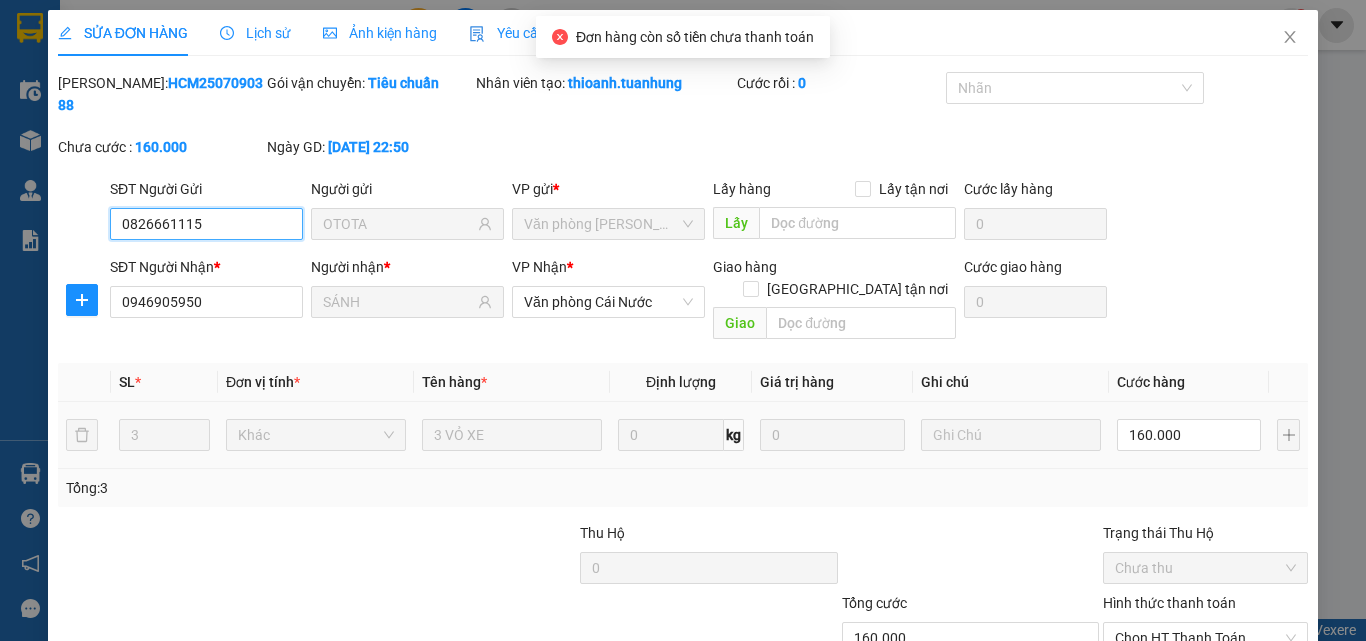 scroll, scrollTop: 103, scrollLeft: 0, axis: vertical 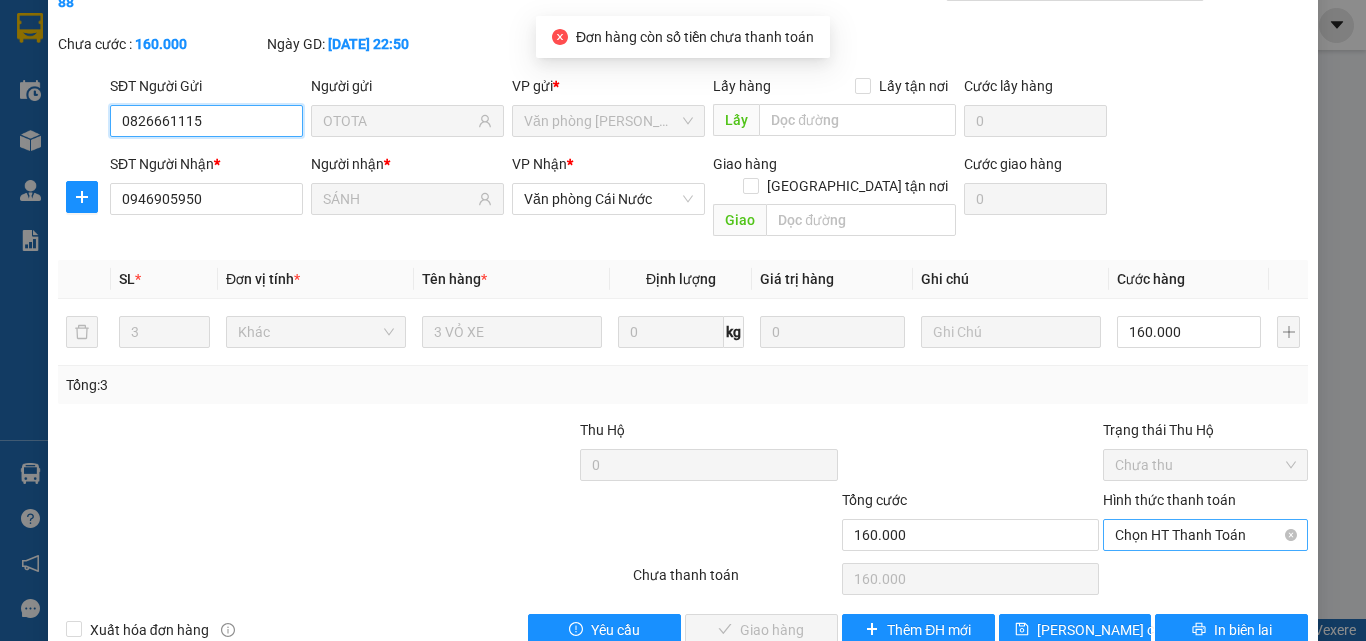 click on "Chọn HT Thanh Toán" at bounding box center [1205, 535] 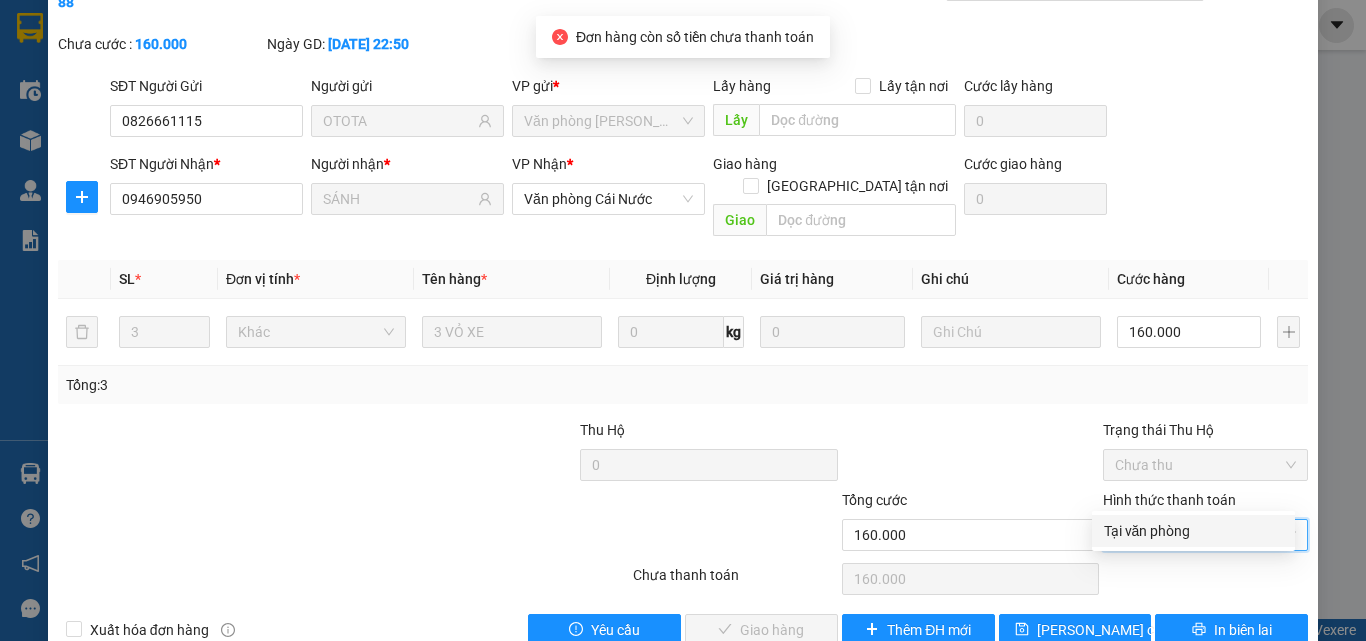 click on "Tại văn phòng" at bounding box center (1193, 531) 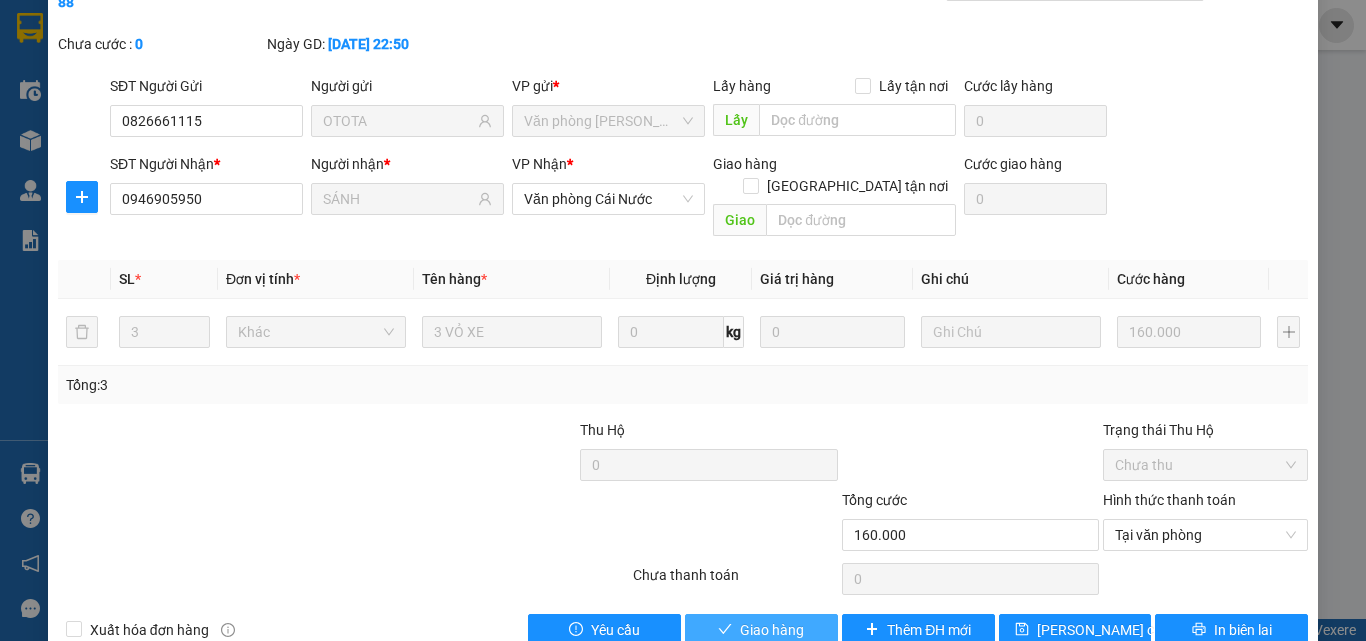 click on "Giao hàng" at bounding box center (761, 630) 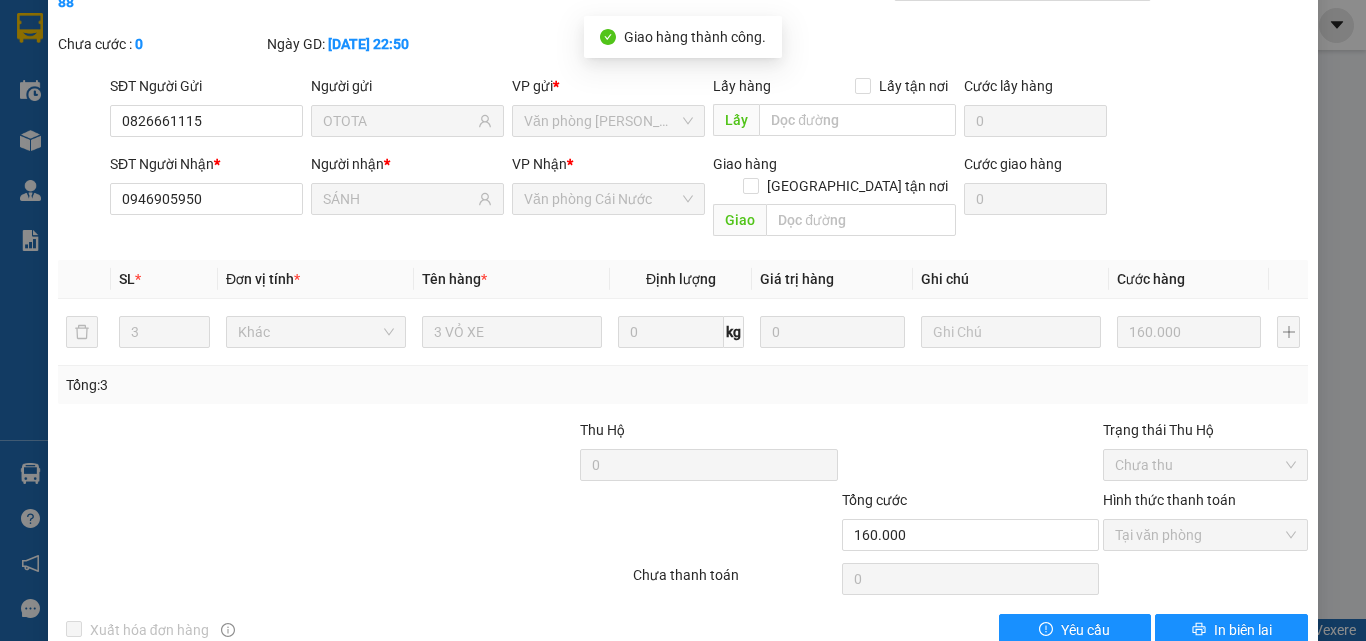 scroll, scrollTop: 0, scrollLeft: 0, axis: both 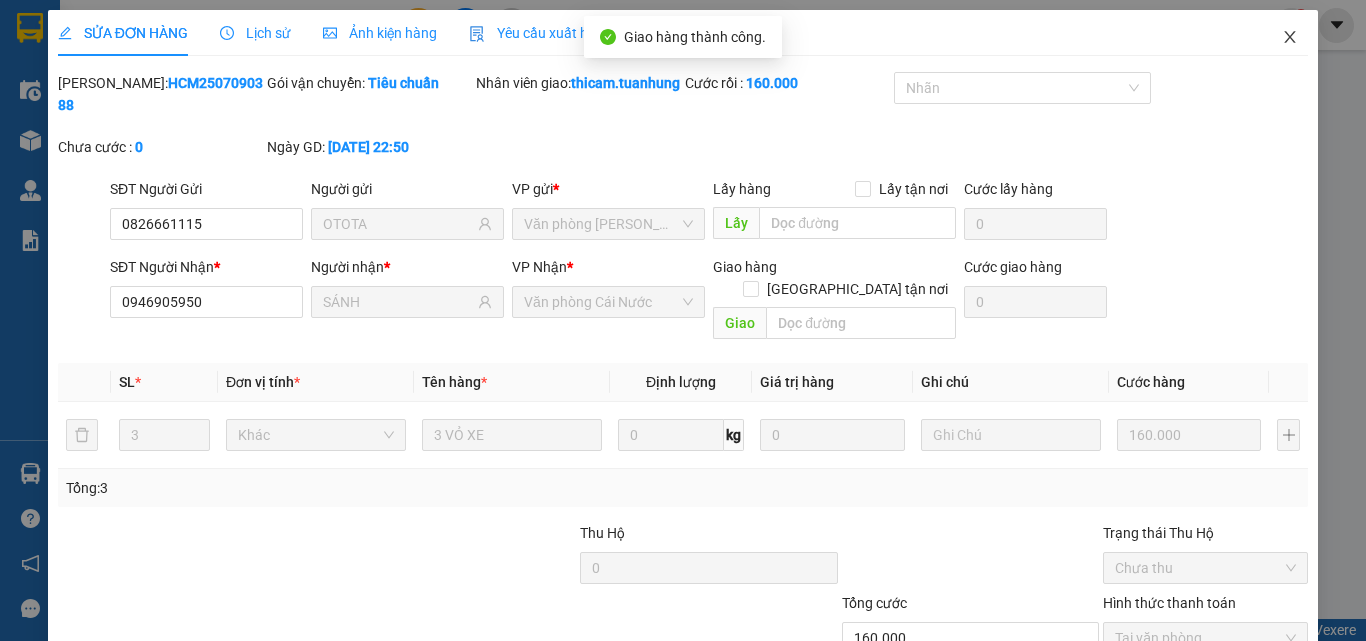 click at bounding box center [1290, 38] 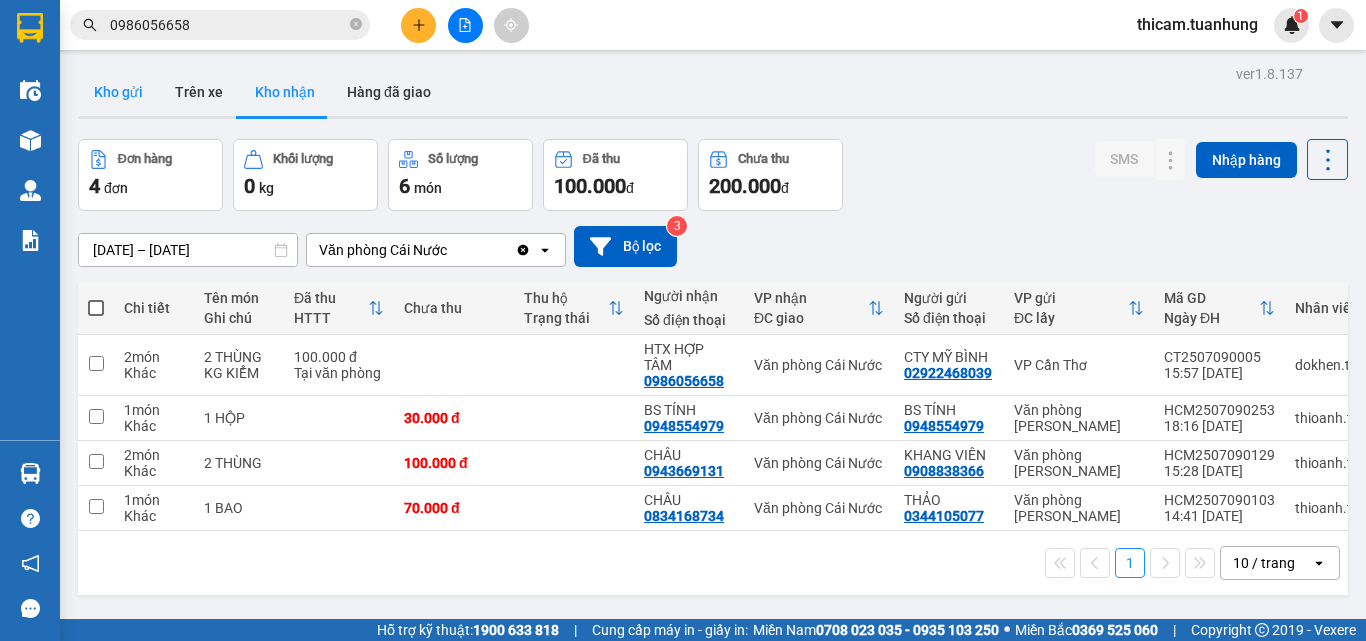 click on "Kho gửi" at bounding box center [118, 92] 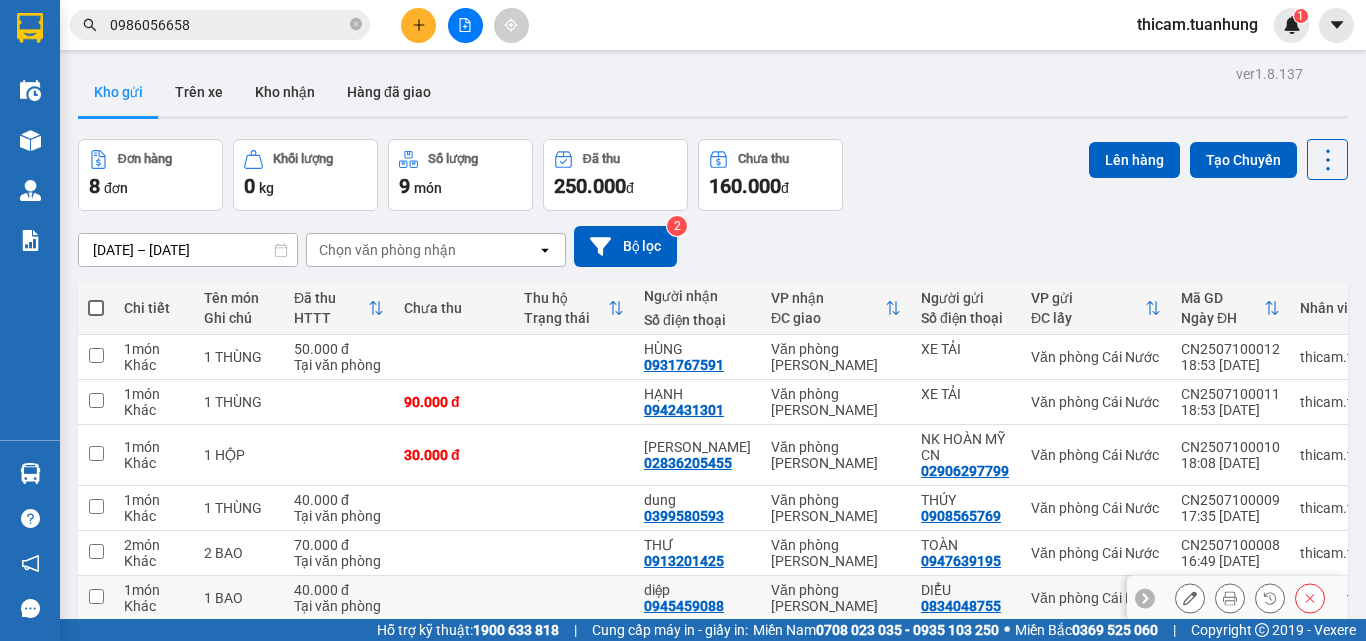 scroll, scrollTop: 182, scrollLeft: 0, axis: vertical 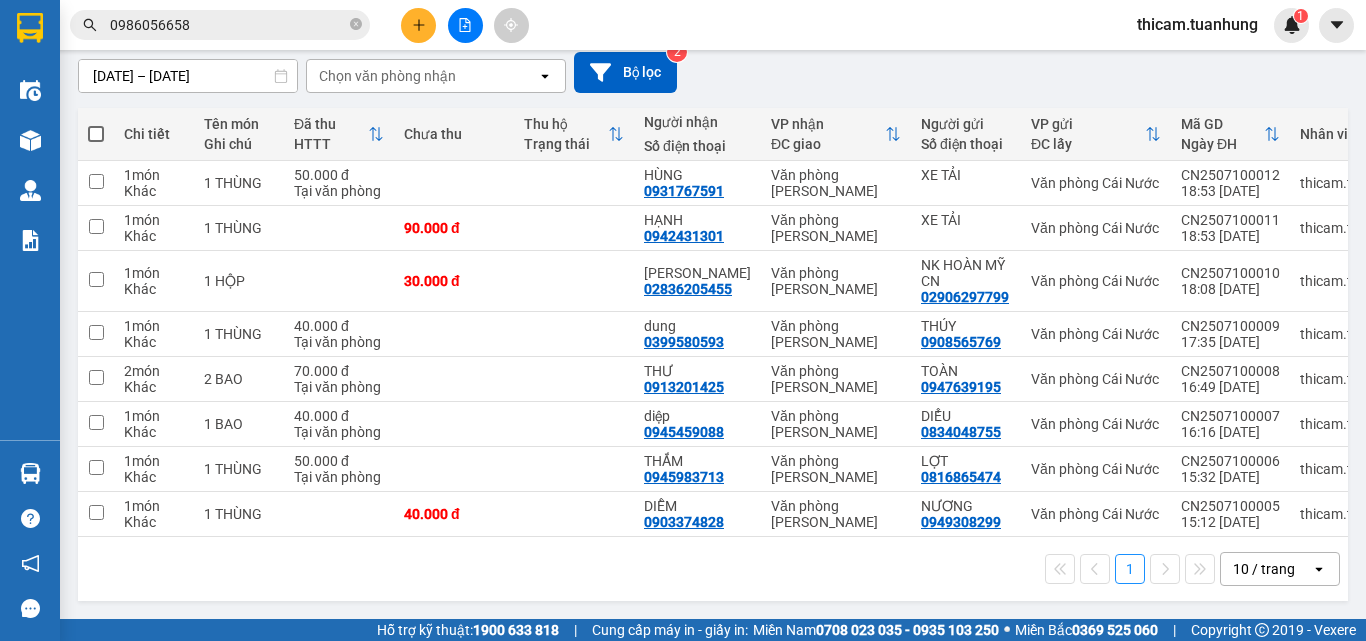 click at bounding box center [96, 134] 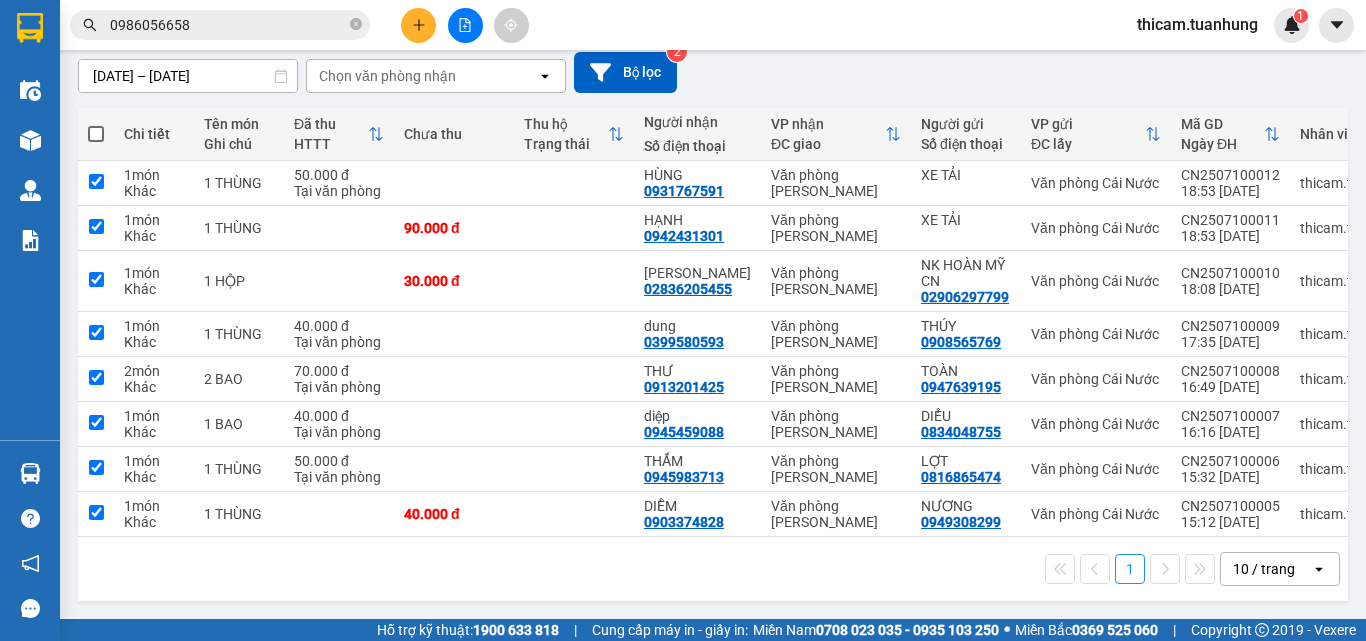 checkbox on "true" 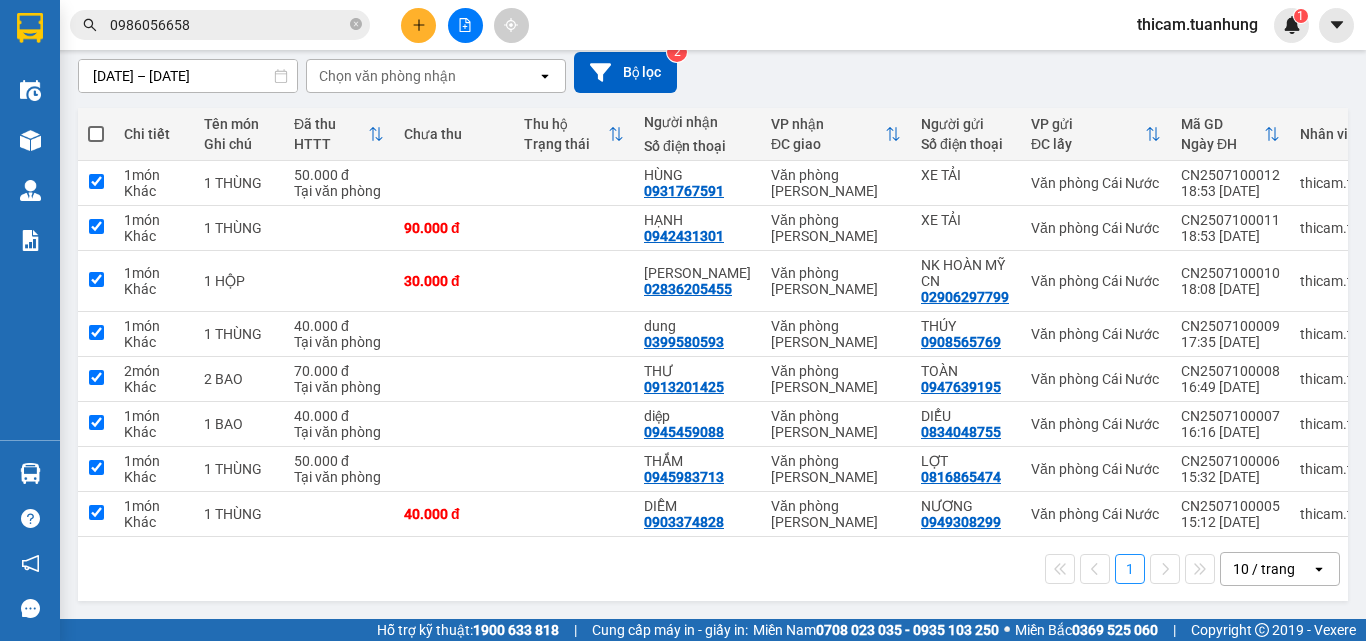 checkbox on "true" 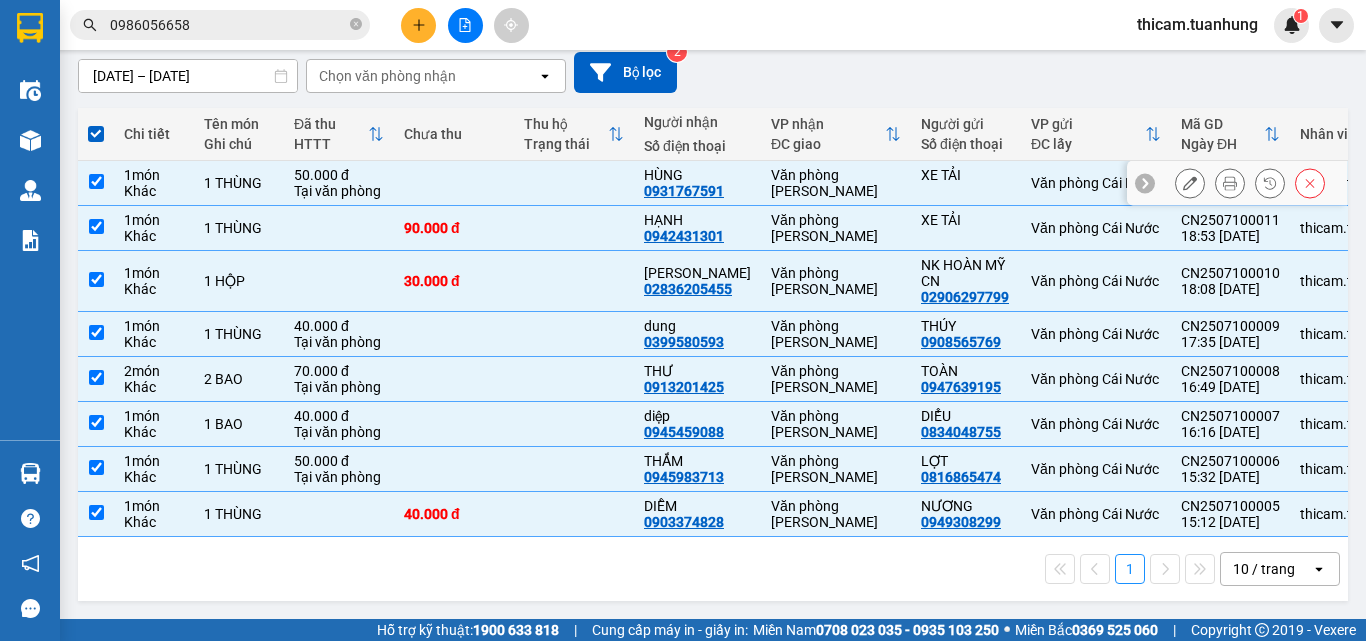 scroll, scrollTop: 0, scrollLeft: 0, axis: both 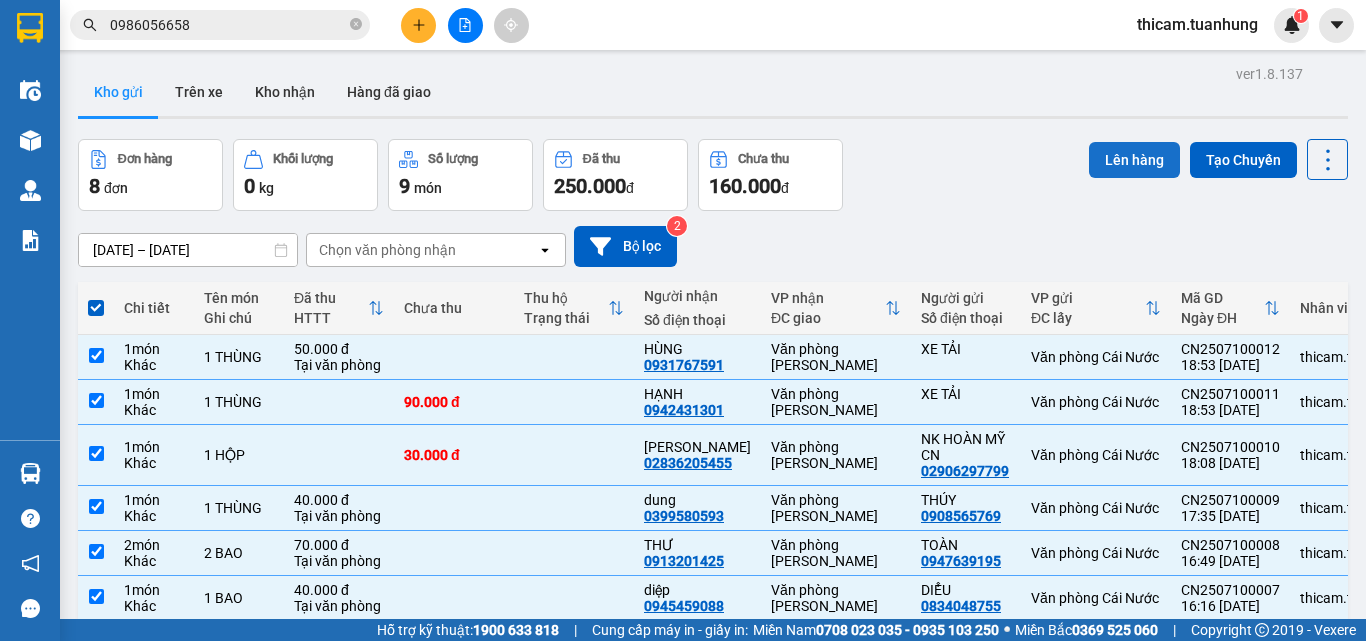click on "Lên hàng" at bounding box center (1134, 160) 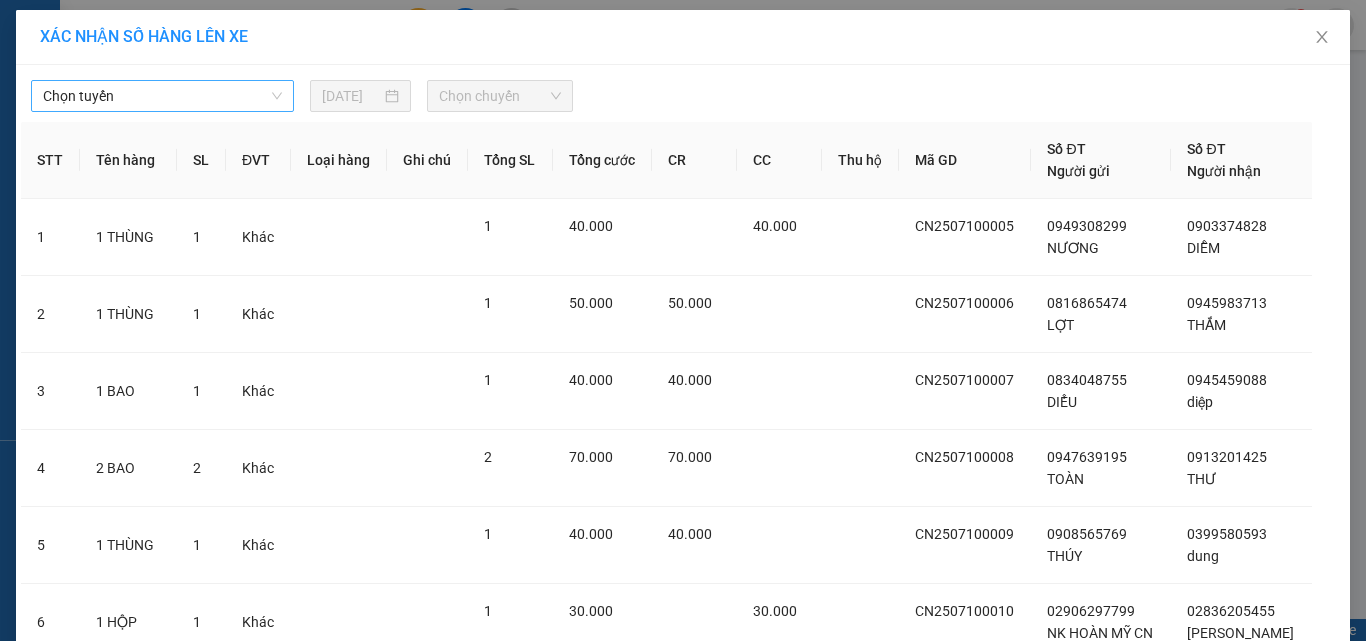 click on "Chọn tuyến" at bounding box center (162, 96) 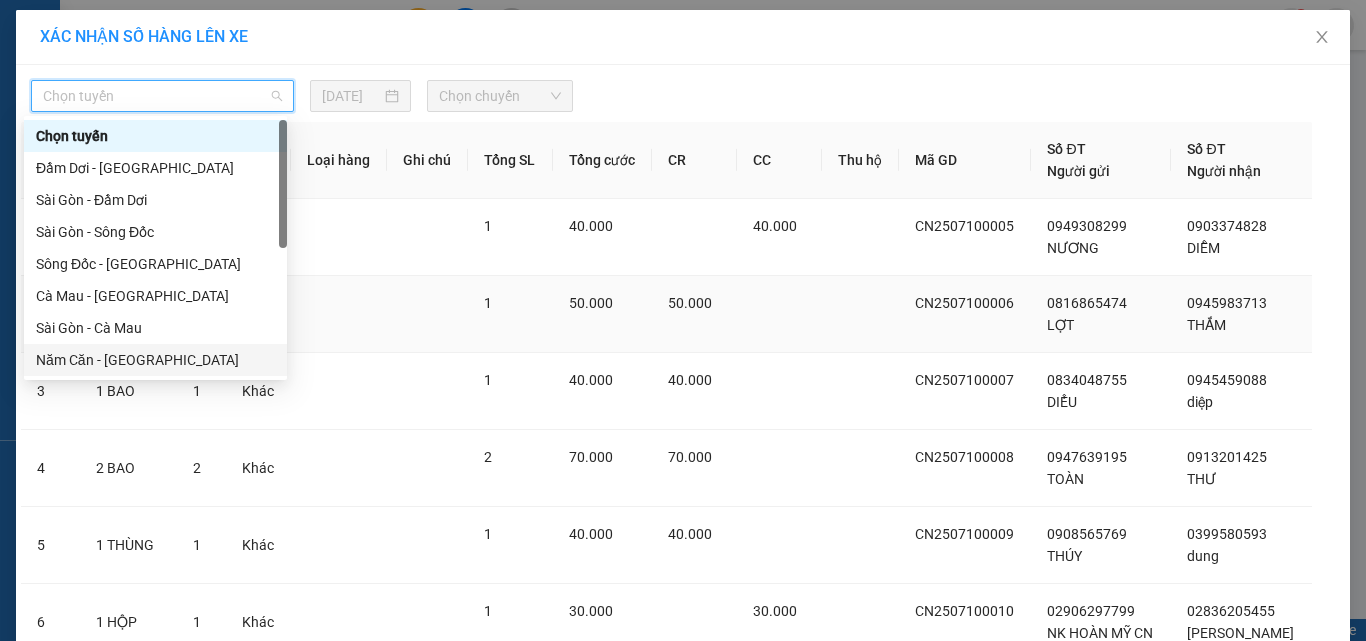 drag, startPoint x: 122, startPoint y: 366, endPoint x: 160, endPoint y: 276, distance: 97.6934 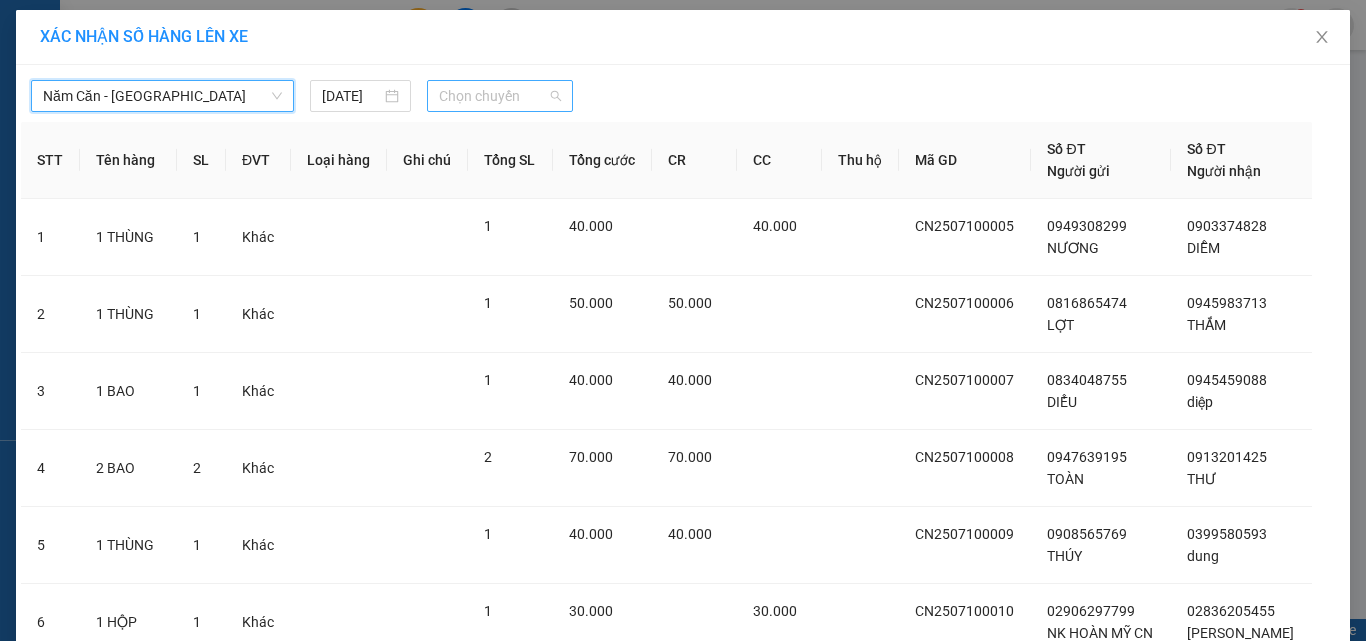 click on "Chọn chuyến" at bounding box center (500, 96) 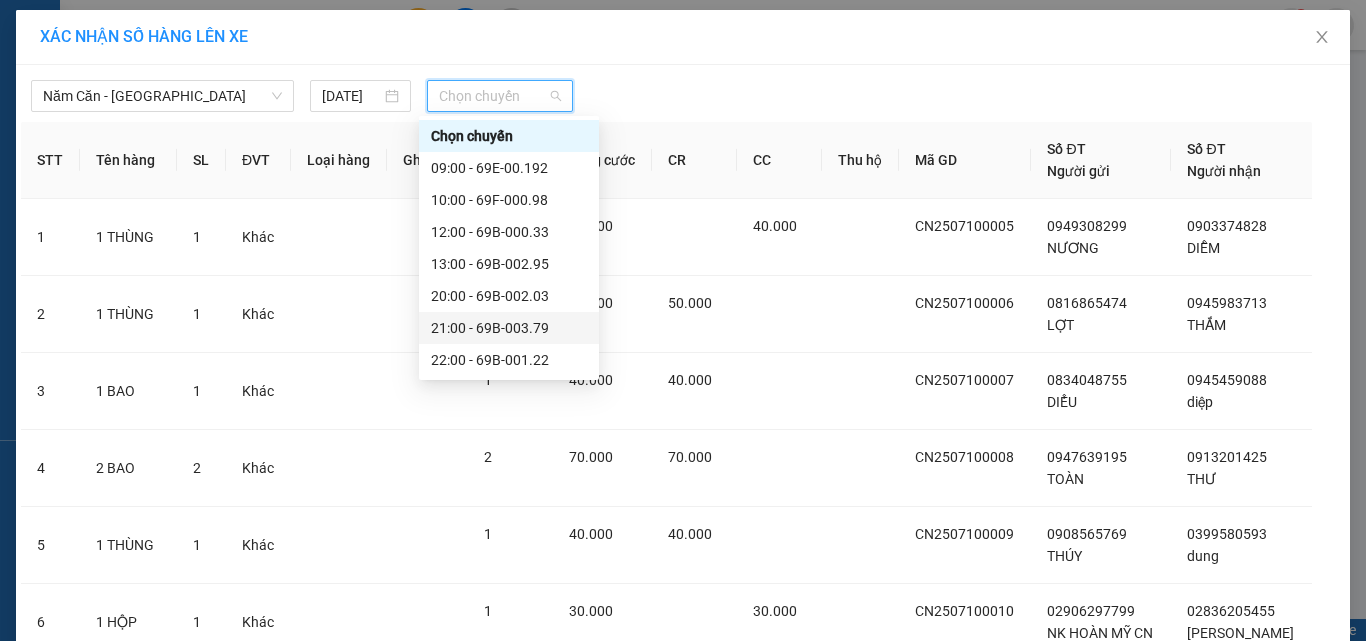 click on "21:00     - 69B-003.79" at bounding box center [509, 328] 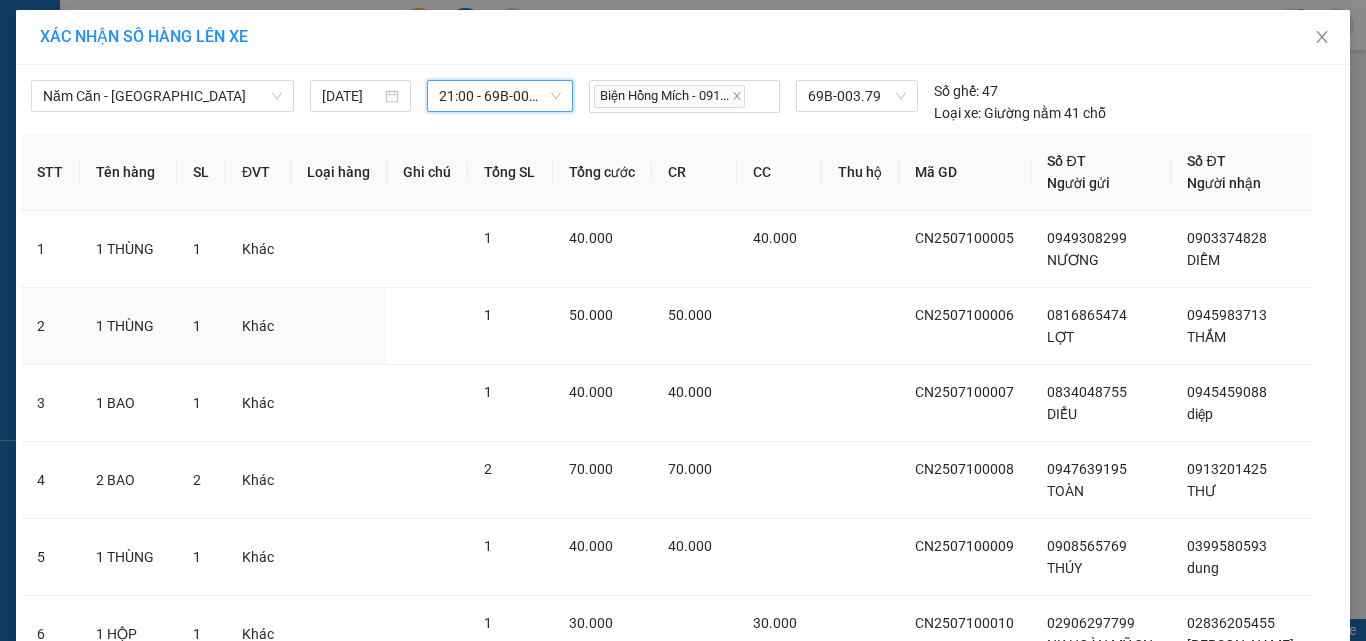 scroll, scrollTop: 332, scrollLeft: 0, axis: vertical 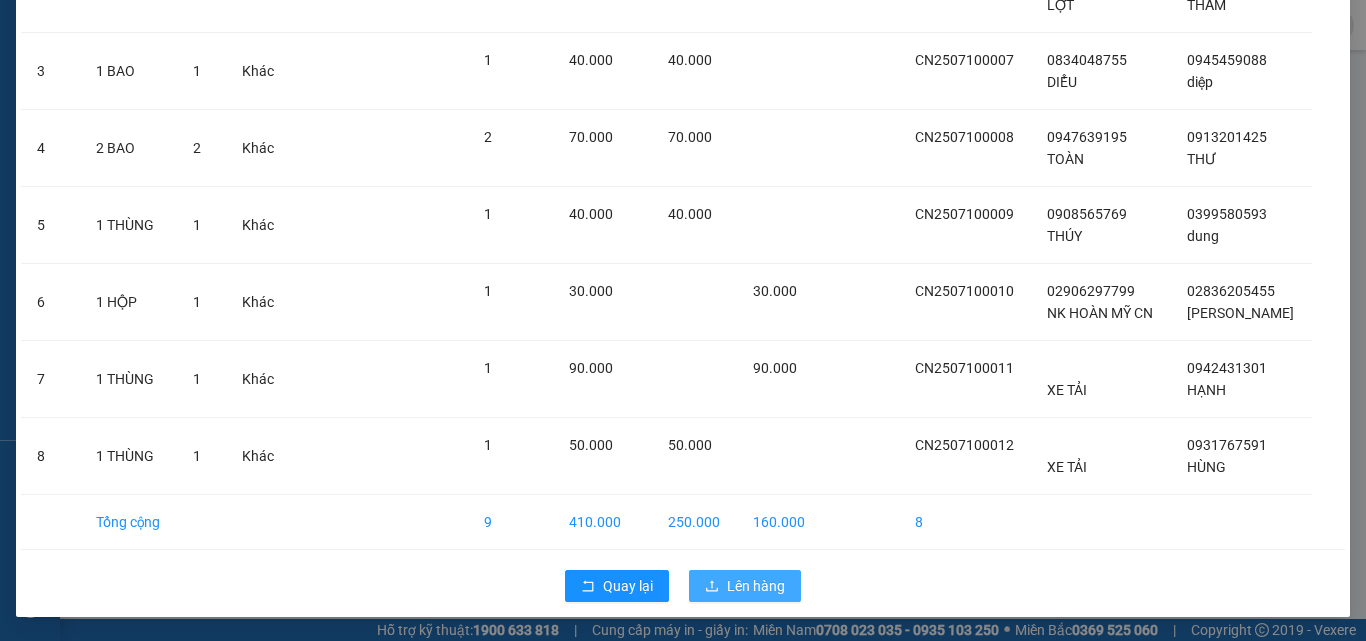 click on "Lên hàng" at bounding box center (756, 586) 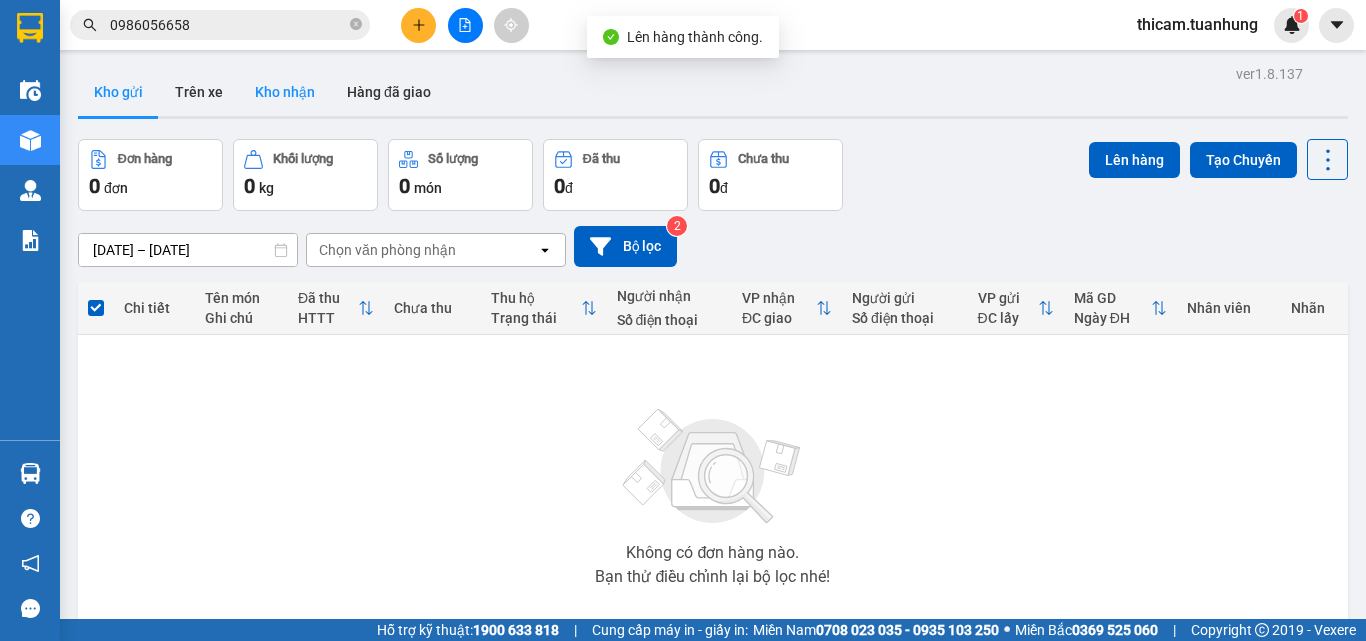 click on "Kho nhận" at bounding box center (285, 92) 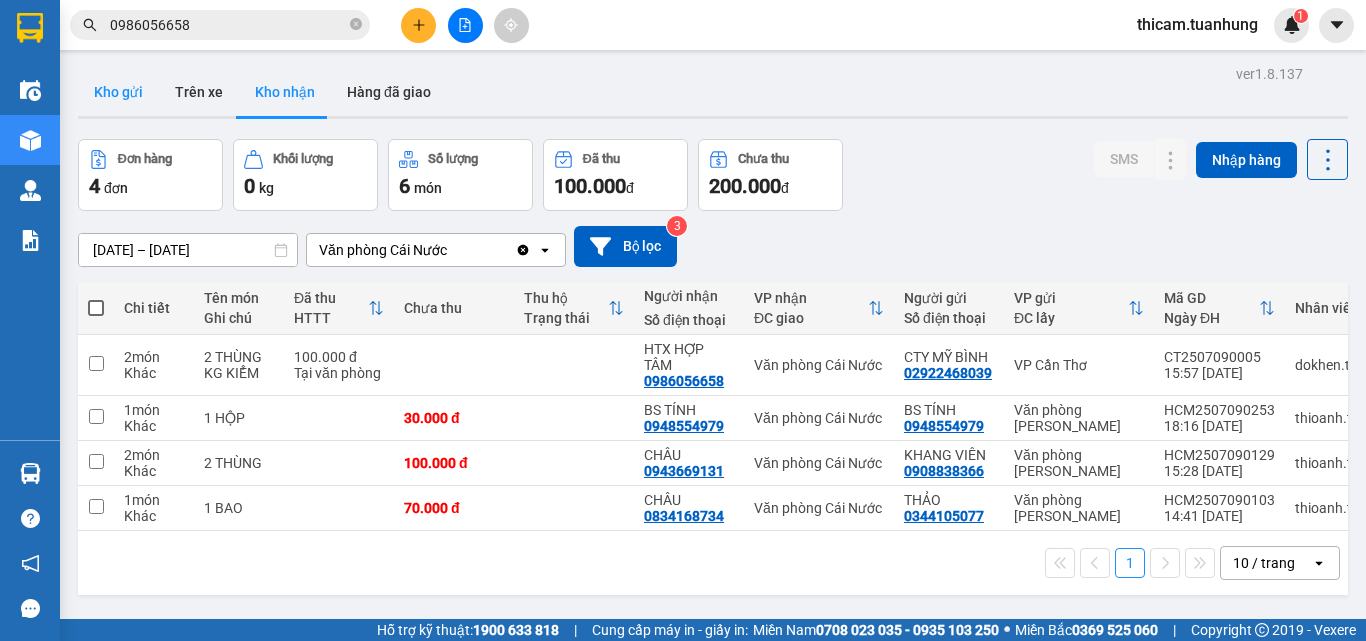 click on "Kho gửi" at bounding box center (118, 92) 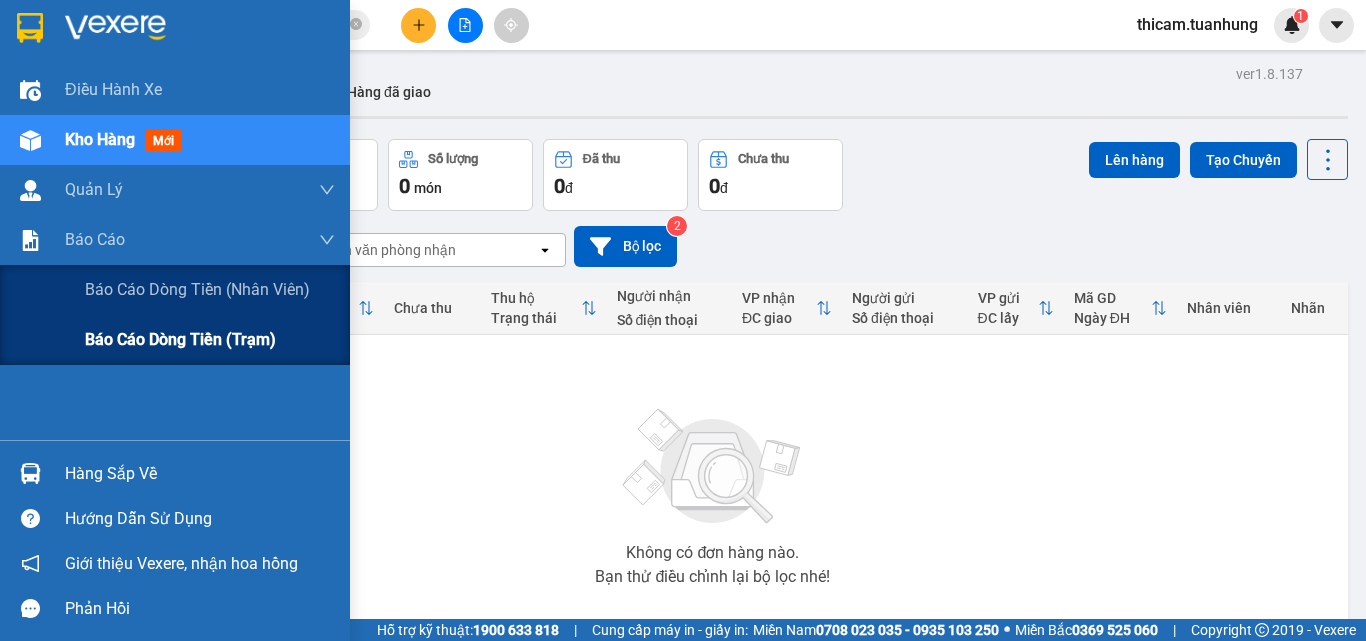 click on "Báo cáo dòng tiền (trạm)" at bounding box center (180, 339) 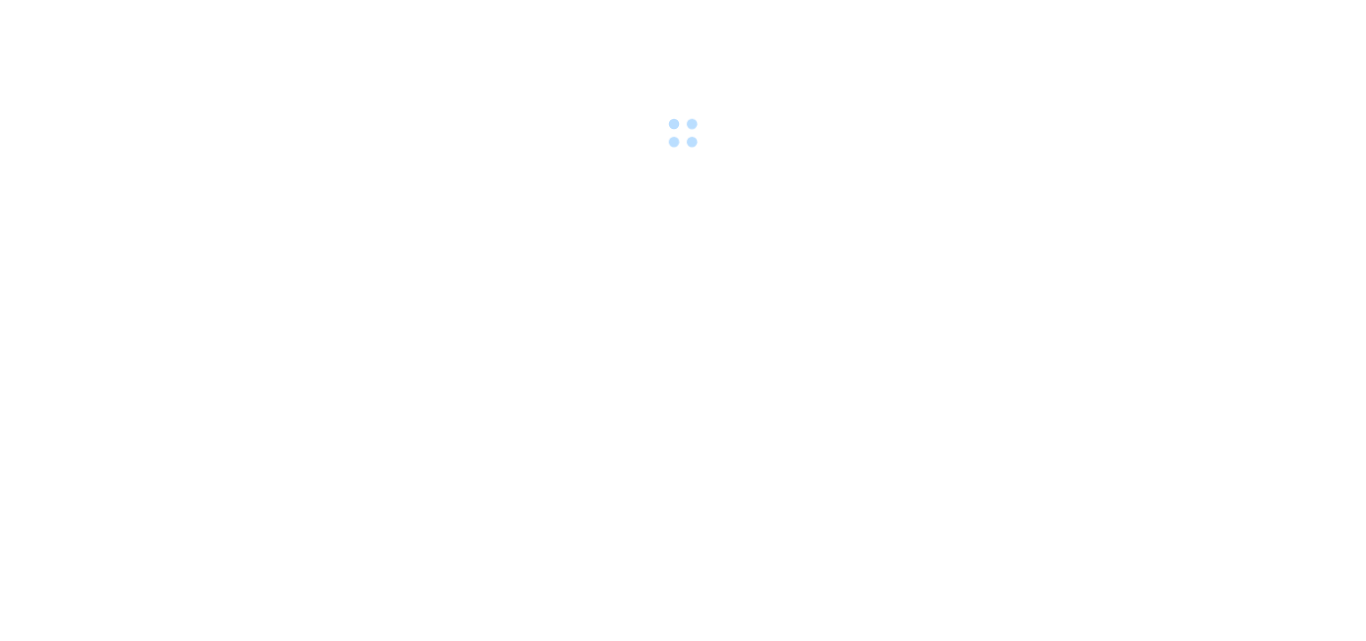scroll, scrollTop: 0, scrollLeft: 0, axis: both 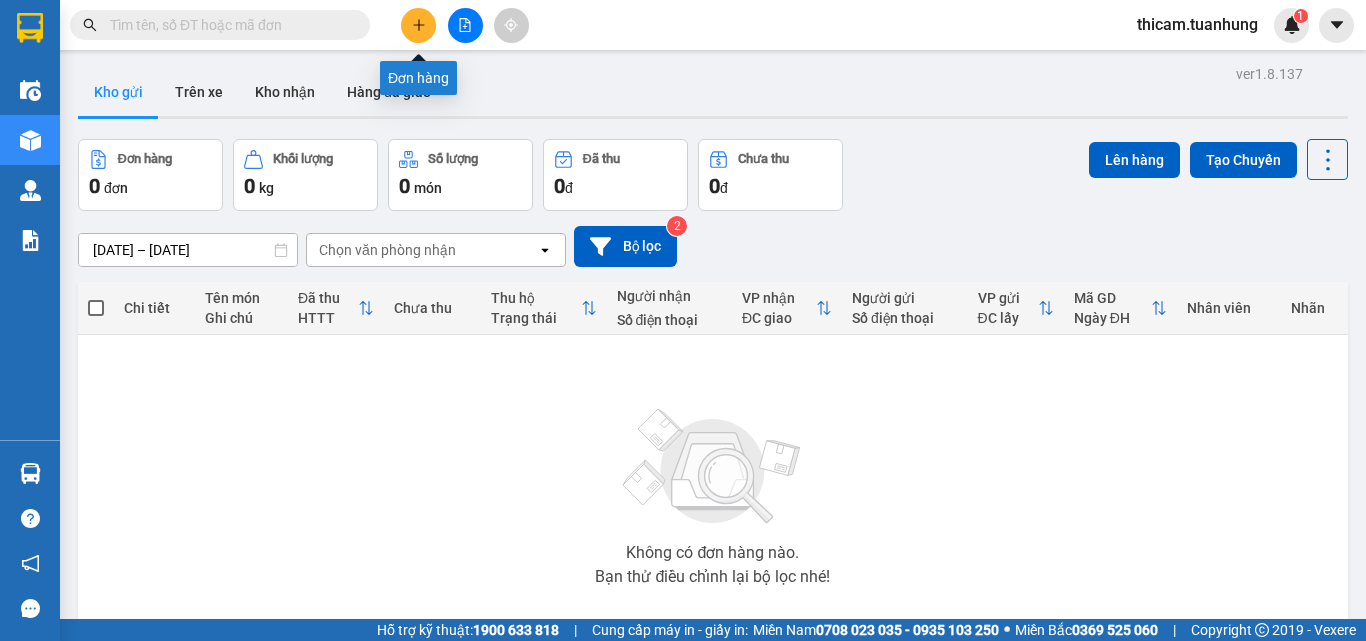 click 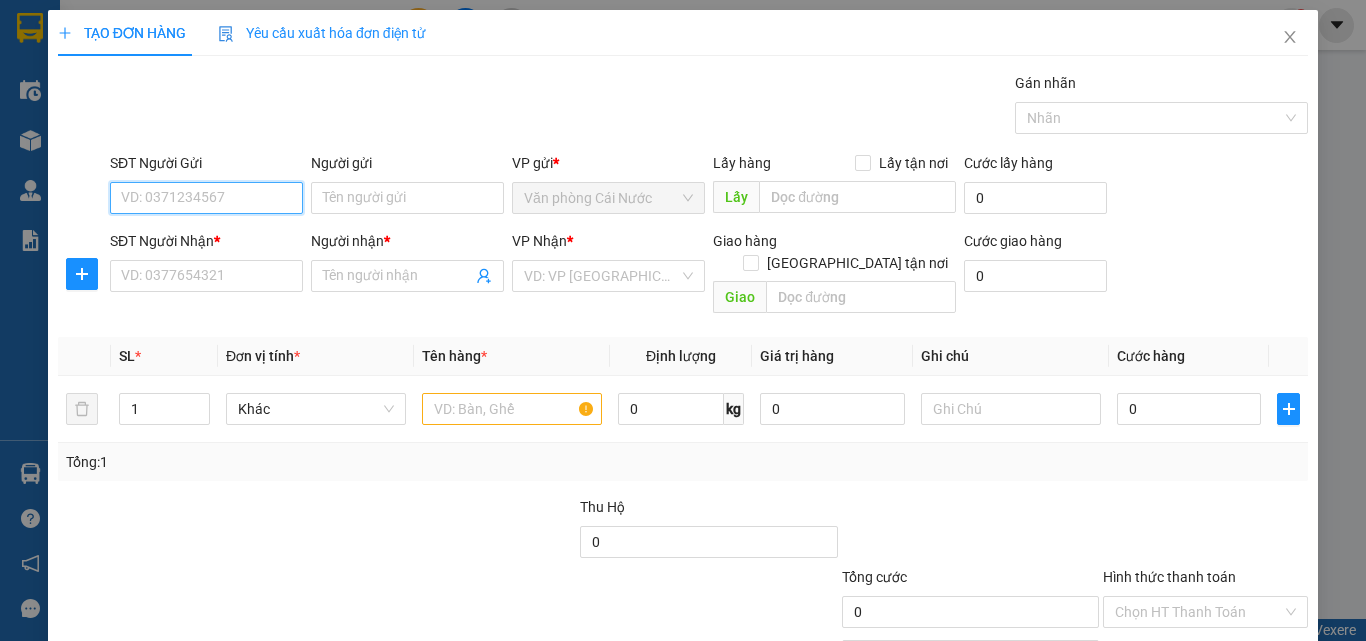 click on "SĐT Người Gửi" at bounding box center (206, 198) 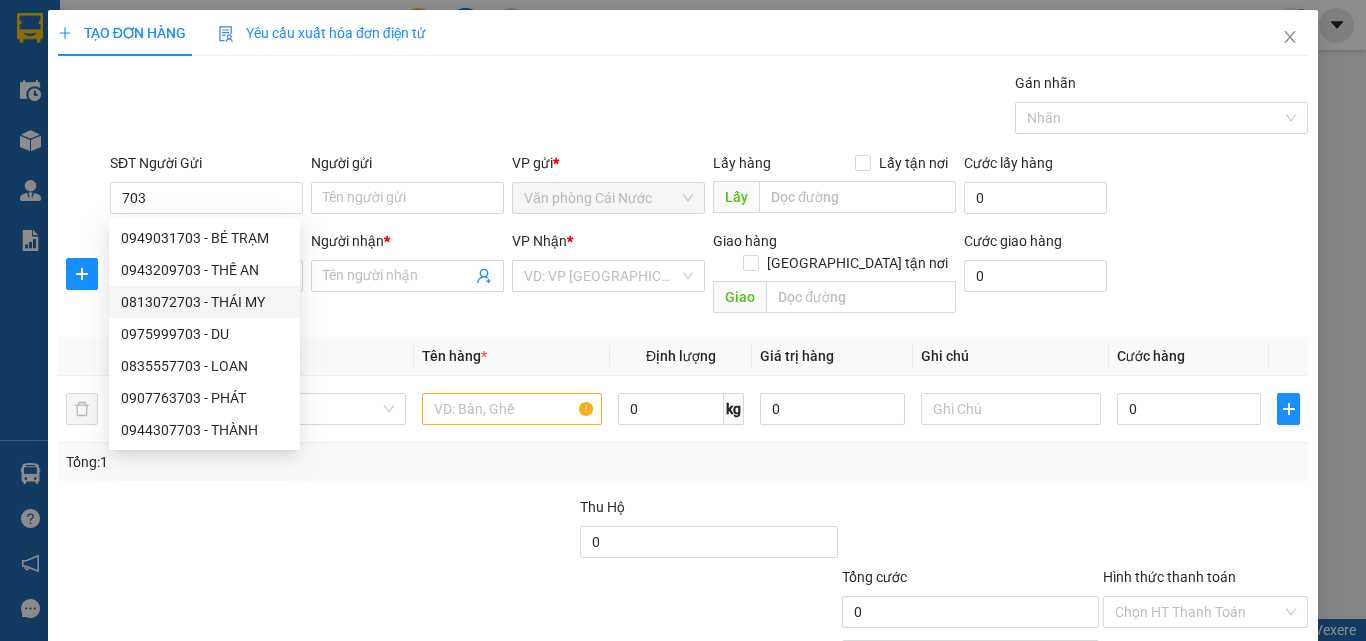 click on "Transit Pickup Surcharge Ids Transit Deliver Surcharge Ids Transit Deliver Surcharge Transit Deliver Surcharge Gói vận chuyển  * Tiêu chuẩn Gán nhãn   Nhãn SĐT Người Gửi 703 Người gửi Tên người gửi VP gửi  * Văn phòng Cái Nước Lấy hàng Lấy tận nơi Lấy Cước lấy hàng 0 SĐT Người Nhận  * VD: 0377654321 Người nhận  * Tên người nhận VP Nhận  * VD: VP Sài Gòn Giao hàng Giao tận nơi Giao Cước giao hàng 0 SL  * Đơn vị tính  * Tên hàng  * Định lượng Giá trị hàng Ghi chú Cước hàng                   1 Khác 0 kg 0 0 Tổng:  1 Thu Hộ 0 Tổng cước 0 Hình thức thanh toán Chọn HT Thanh Toán Số tiền thu trước 0 Chưa thanh toán 0 Chọn HT Thanh Toán Lưu nháp Xóa Thông tin Lưu Lưu và In" at bounding box center [683, 397] 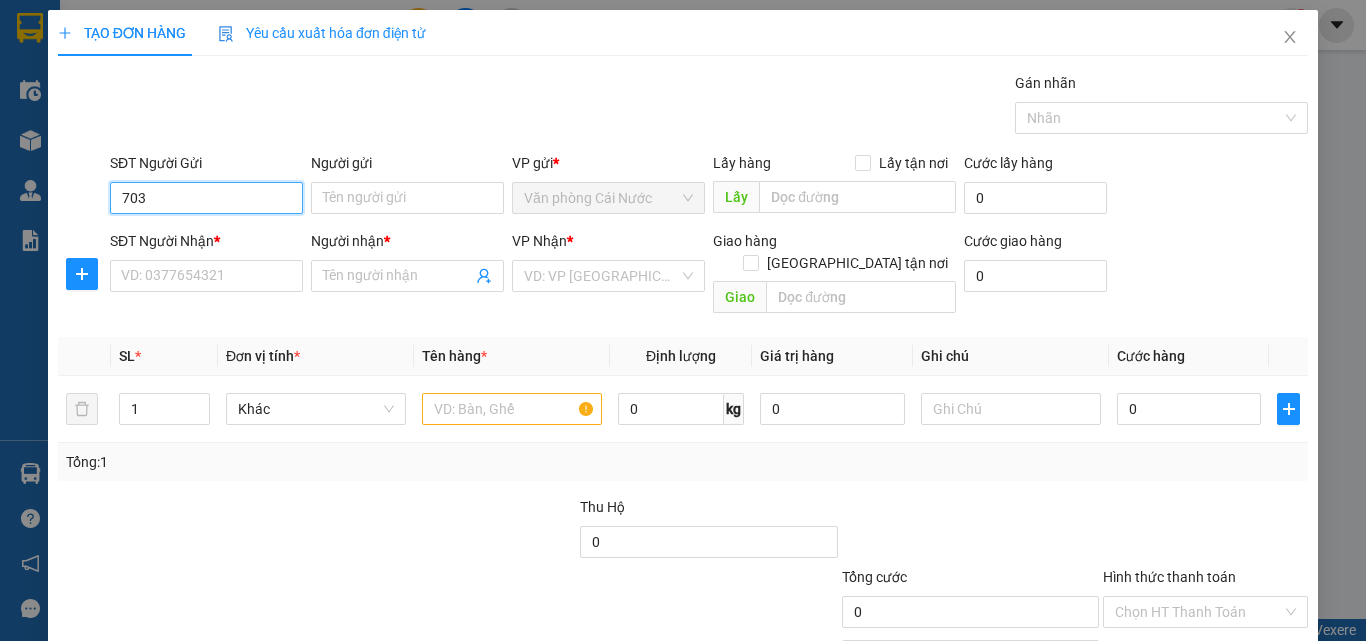 click on "703" at bounding box center (206, 198) 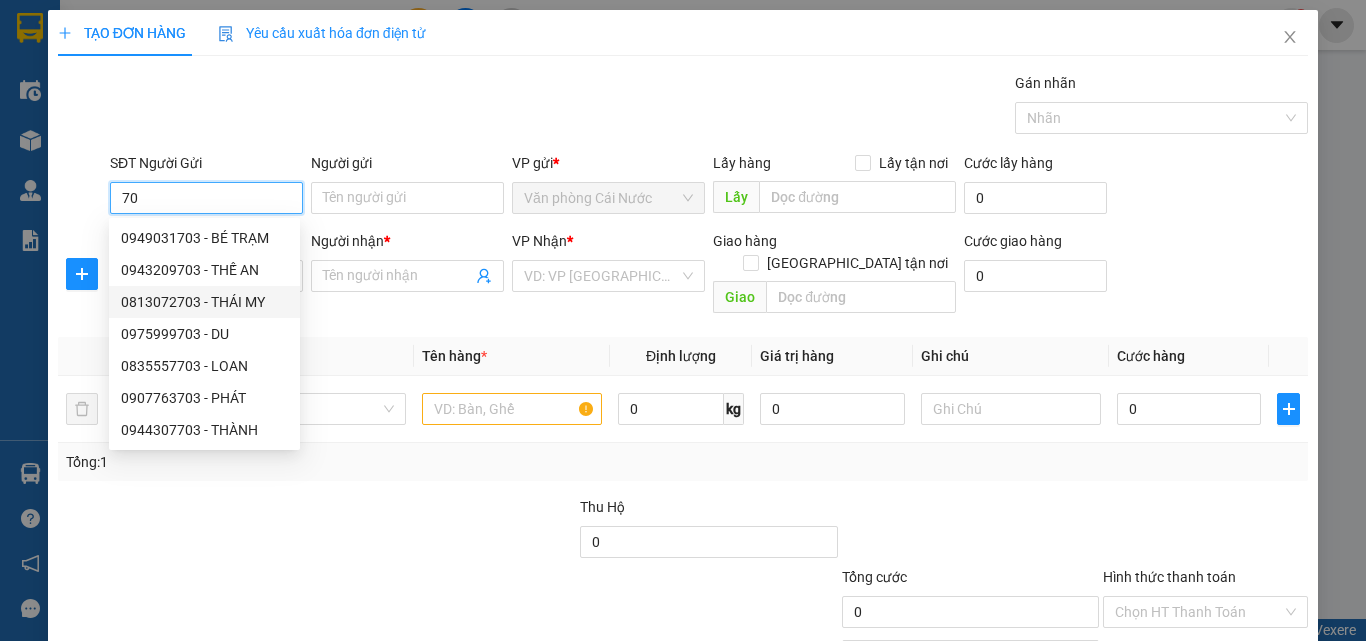 type on "7" 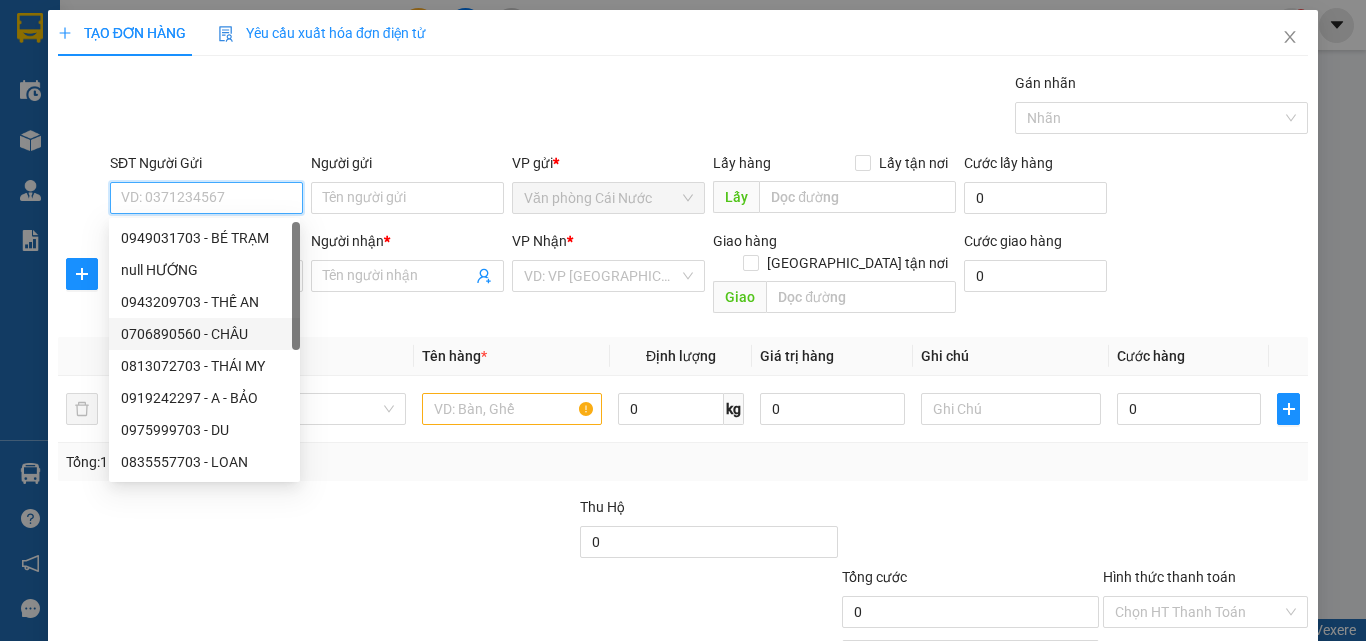 type 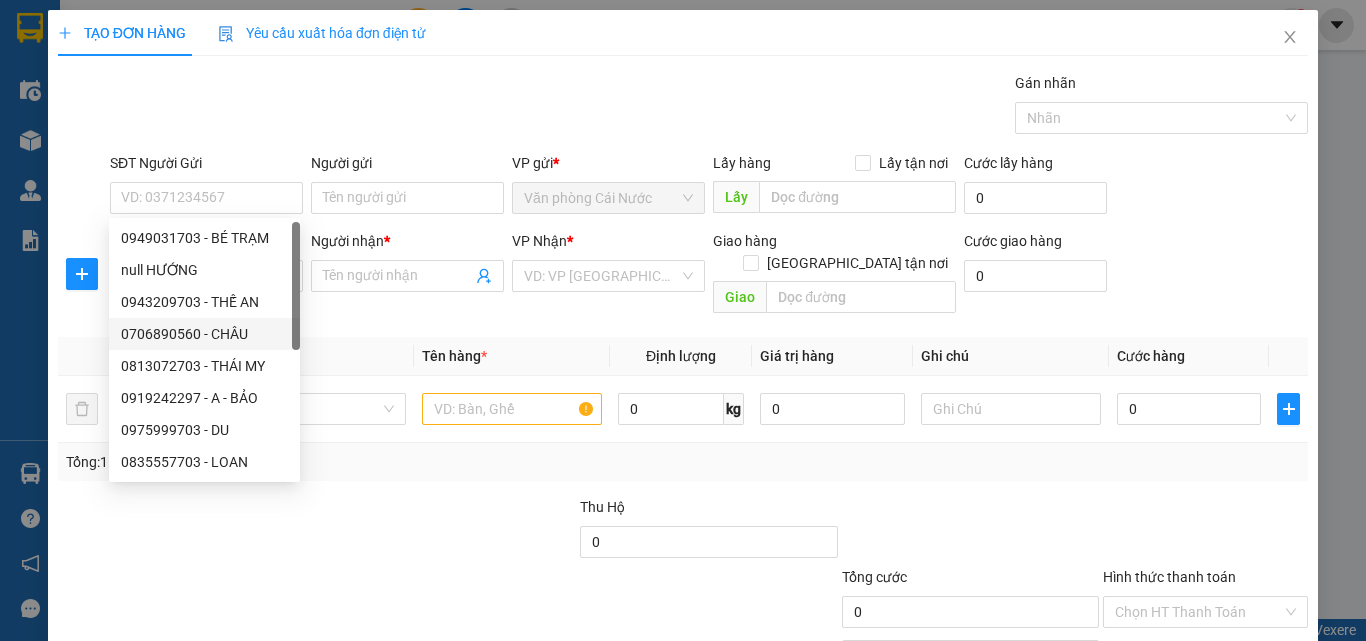 click on "Transit Pickup Surcharge Ids Transit Deliver Surcharge Ids Transit Deliver Surcharge Transit Deliver Surcharge Gói vận chuyển  * Tiêu chuẩn Gán nhãn   Nhãn SĐT Người Gửi VD: 0371234567 Người gửi Tên người gửi VP gửi  * Văn phòng Cái Nước Lấy hàng Lấy tận nơi Lấy Cước lấy hàng 0 SĐT Người Nhận  * VD: 0377654321 Người nhận  * Tên người nhận VP Nhận  * VD: VP Sài Gòn Giao hàng Giao tận nơi Giao Cước giao hàng 0 SL  * Đơn vị tính  * Tên hàng  * Định lượng Giá trị hàng Ghi chú Cước hàng                   1 Khác 0 kg 0 0 Tổng:  1 Thu Hộ 0 Tổng cước 0 Hình thức thanh toán Chọn HT Thanh Toán Số tiền thu trước 0 Chưa thanh toán 0 Chọn HT Thanh Toán Lưu nháp Xóa Thông tin Lưu Lưu và In" at bounding box center [683, 397] 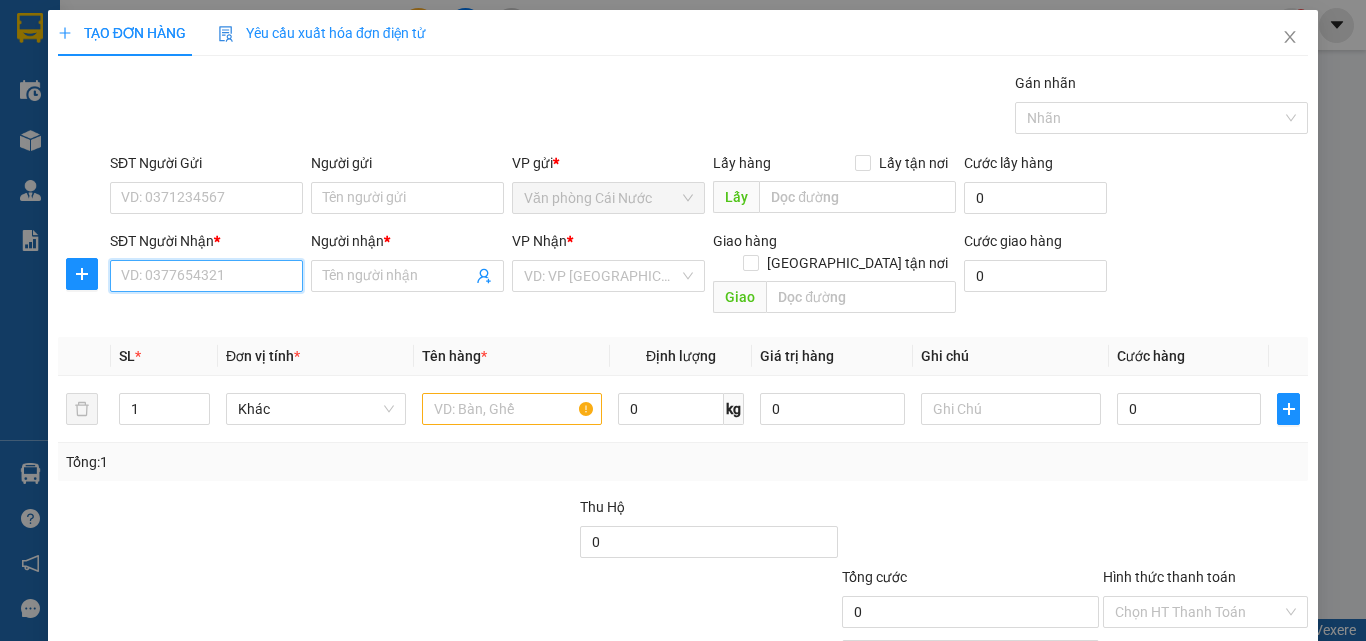 click on "SĐT Người Nhận  *" at bounding box center (206, 276) 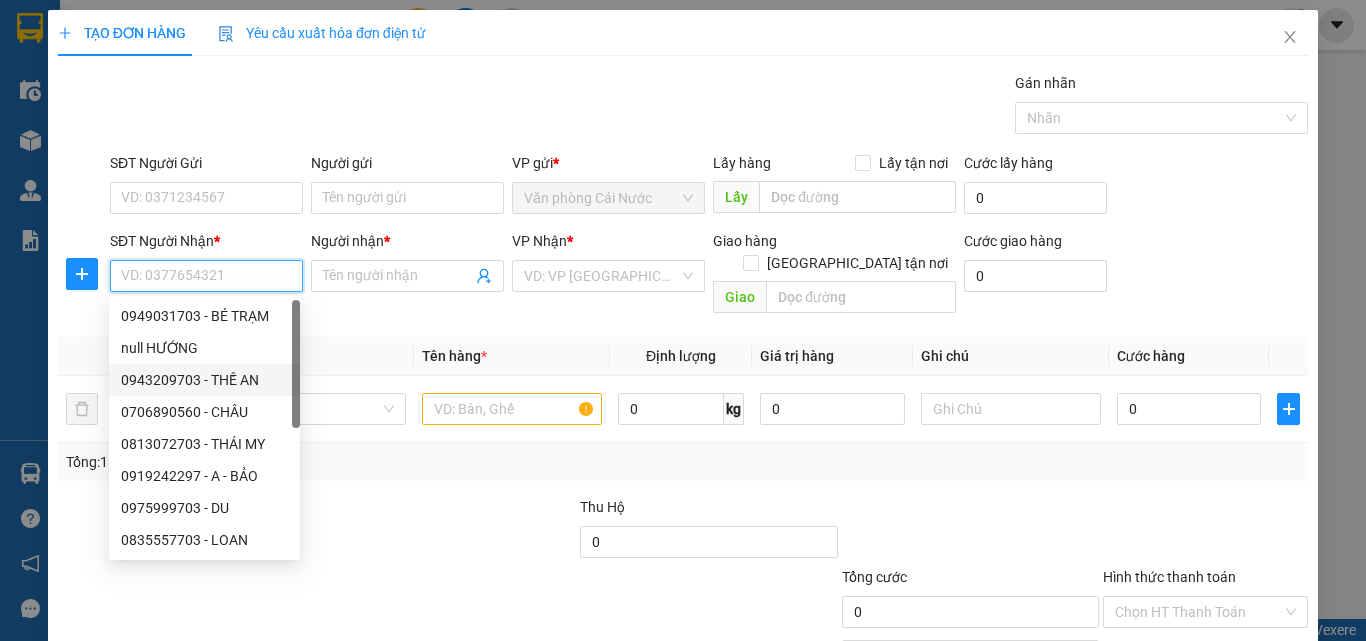 click on "0943209703 - THẾ AN" at bounding box center (204, 380) 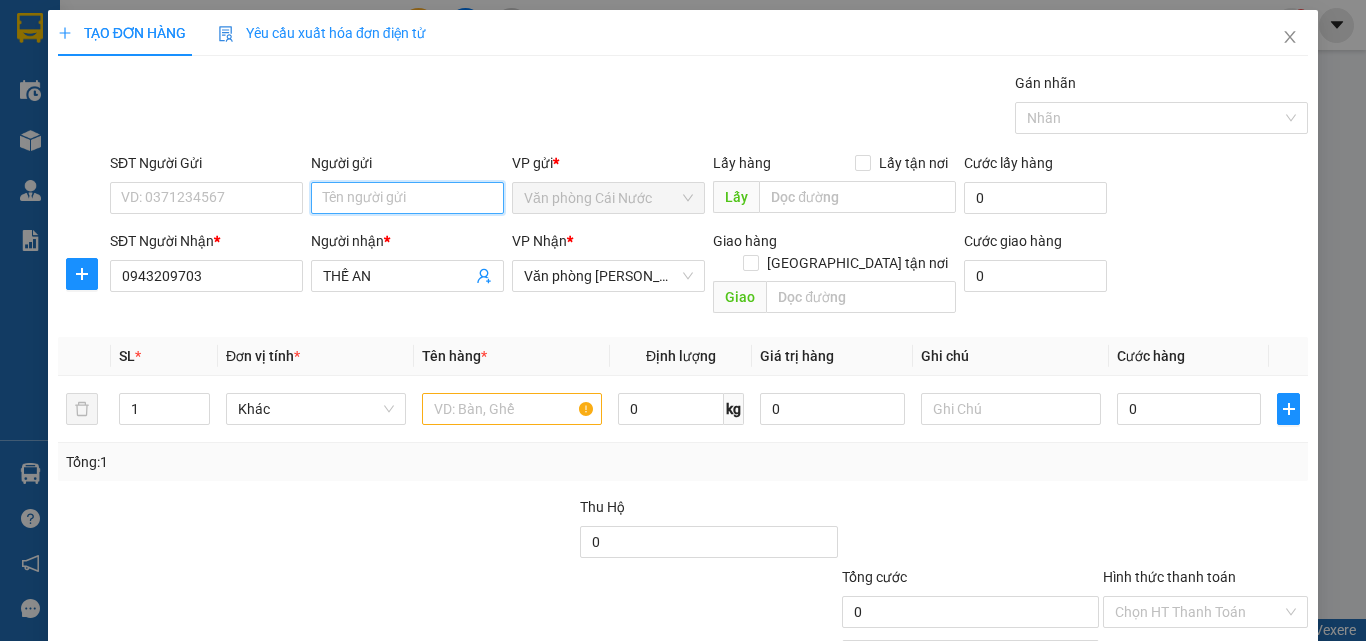 click on "Người gửi" at bounding box center [407, 198] 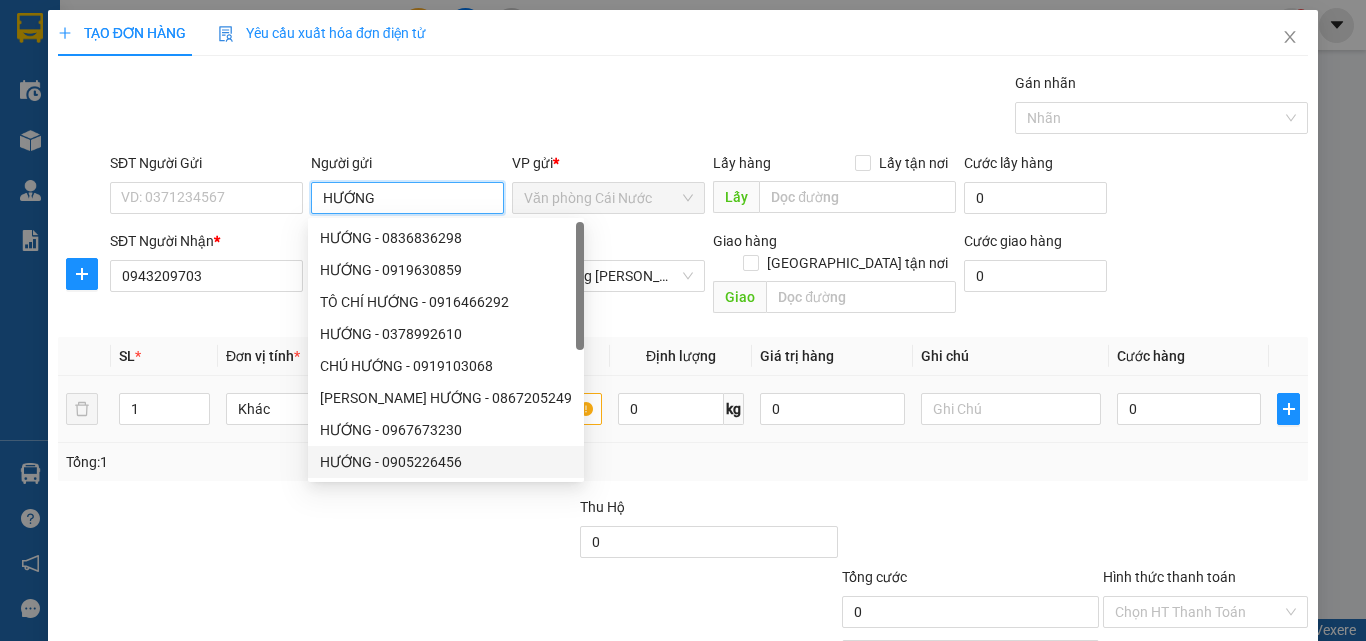 type on "HƯỚNG" 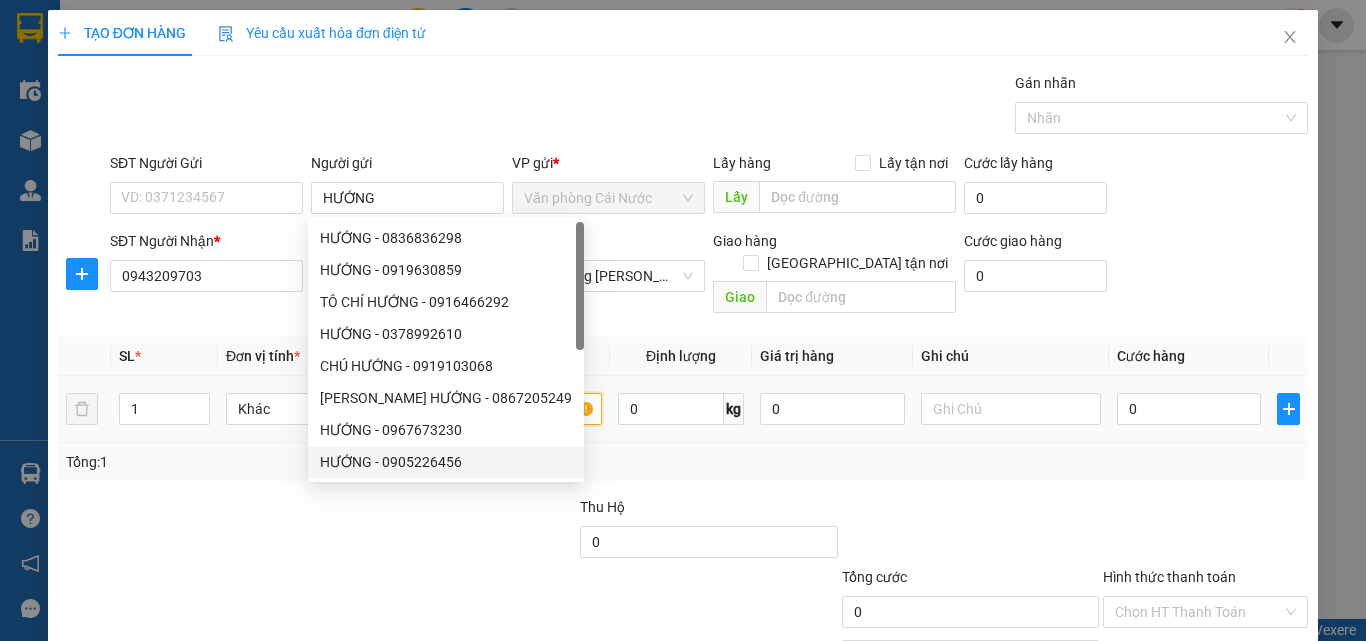 click at bounding box center [512, 409] 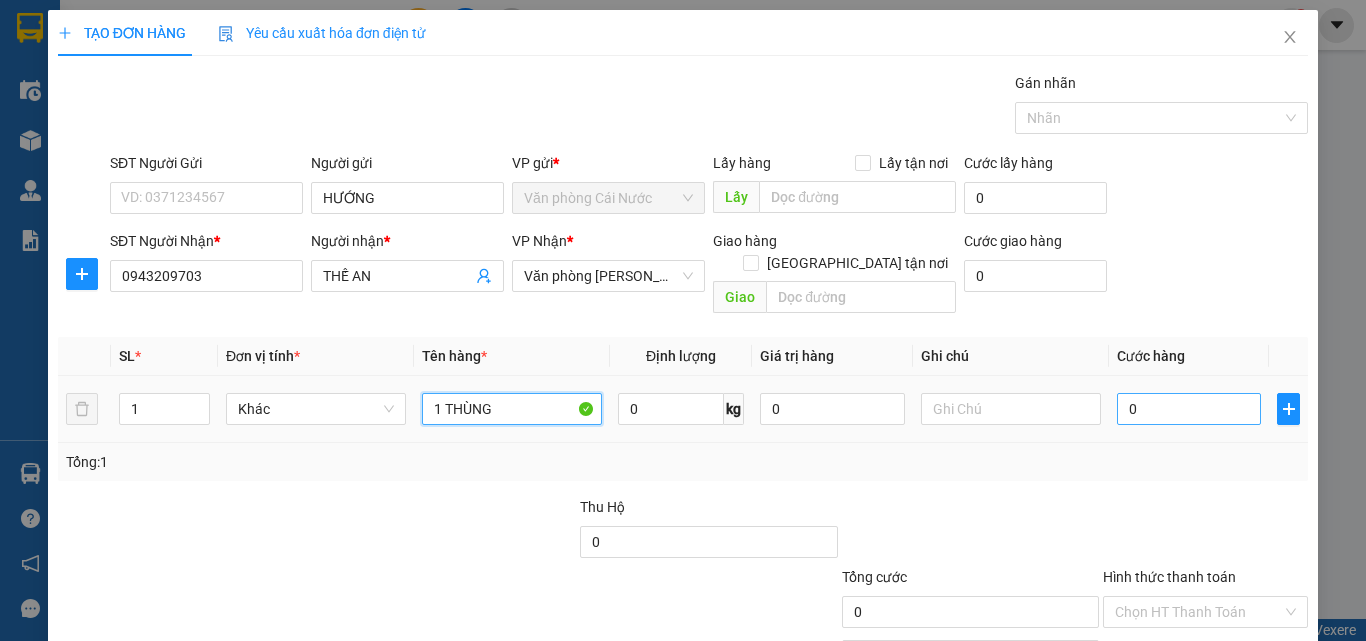 type on "1 THÙNG" 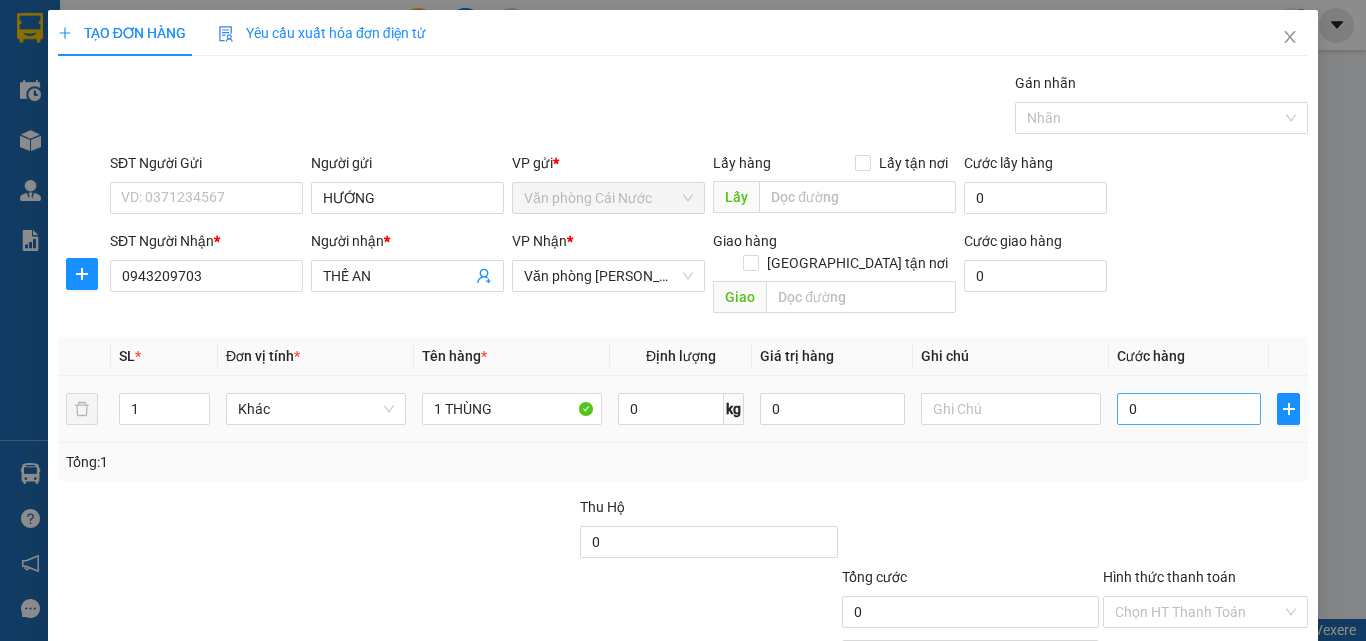 click on "0" at bounding box center (1189, 409) 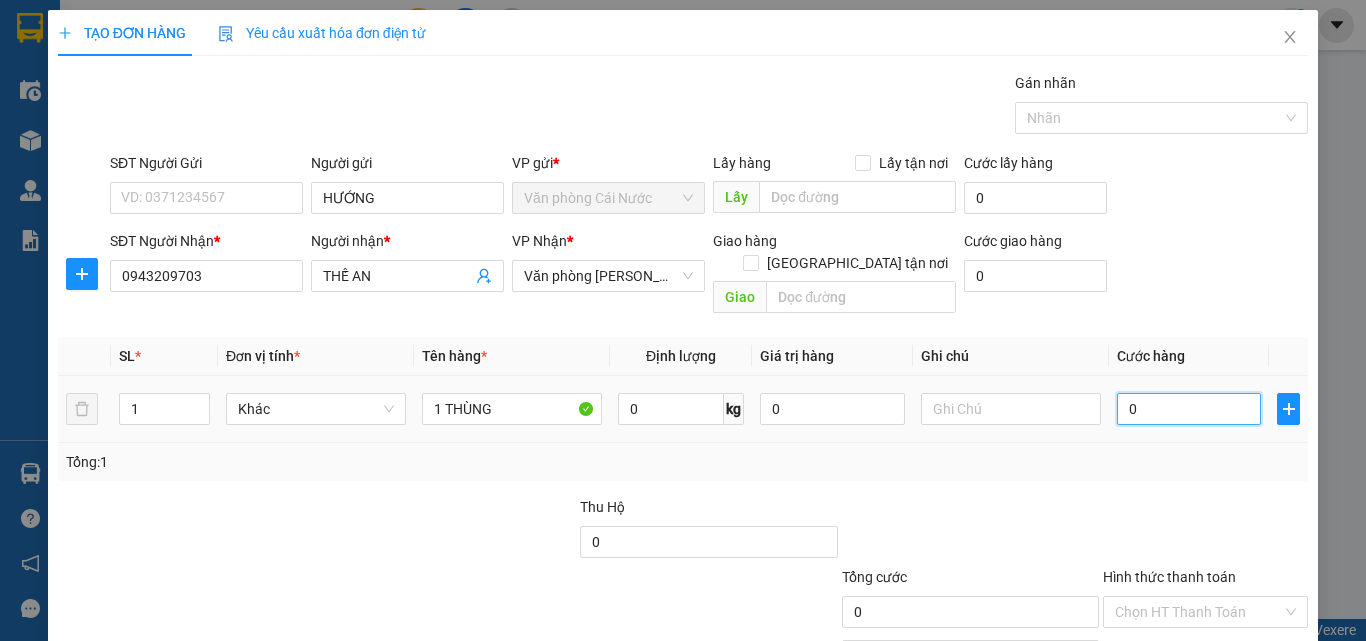 click on "0" at bounding box center [1189, 409] 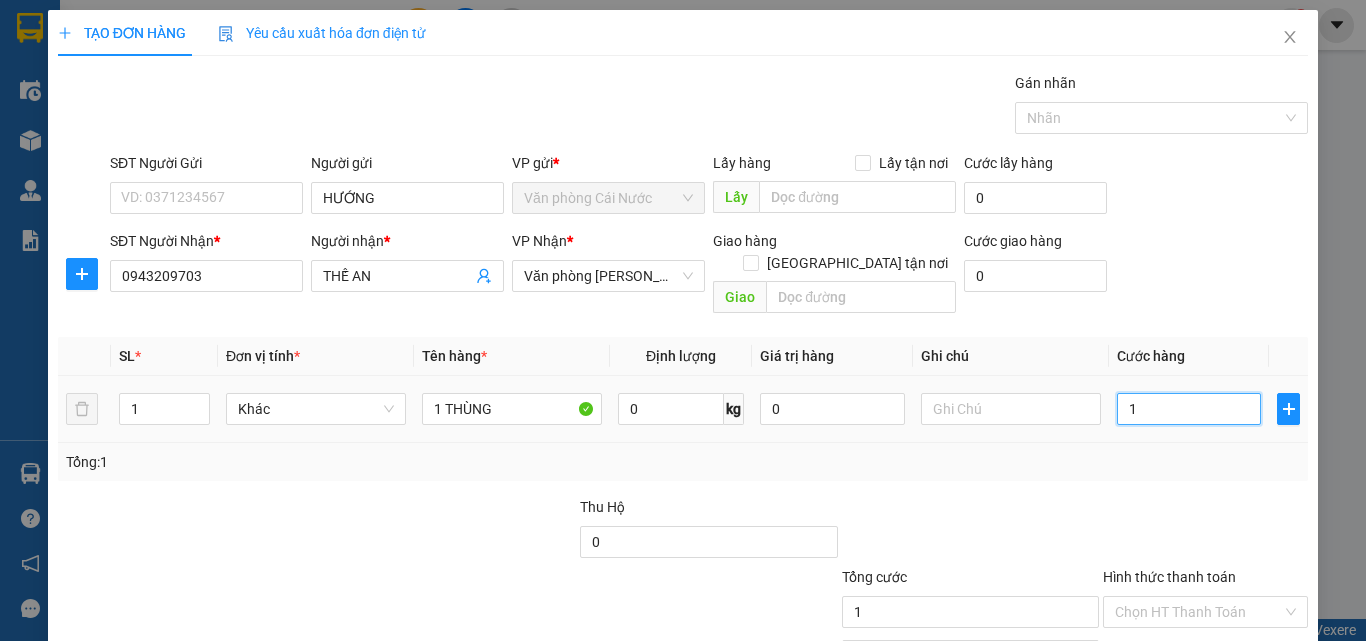 type on "10" 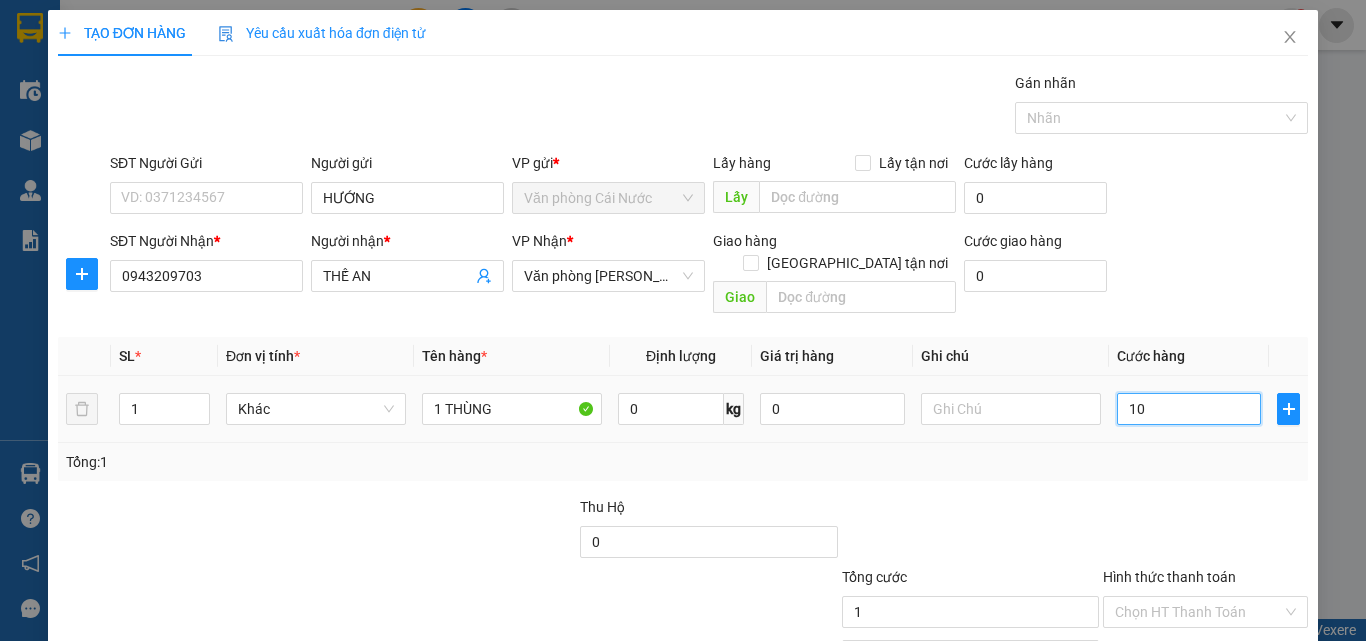 type on "10" 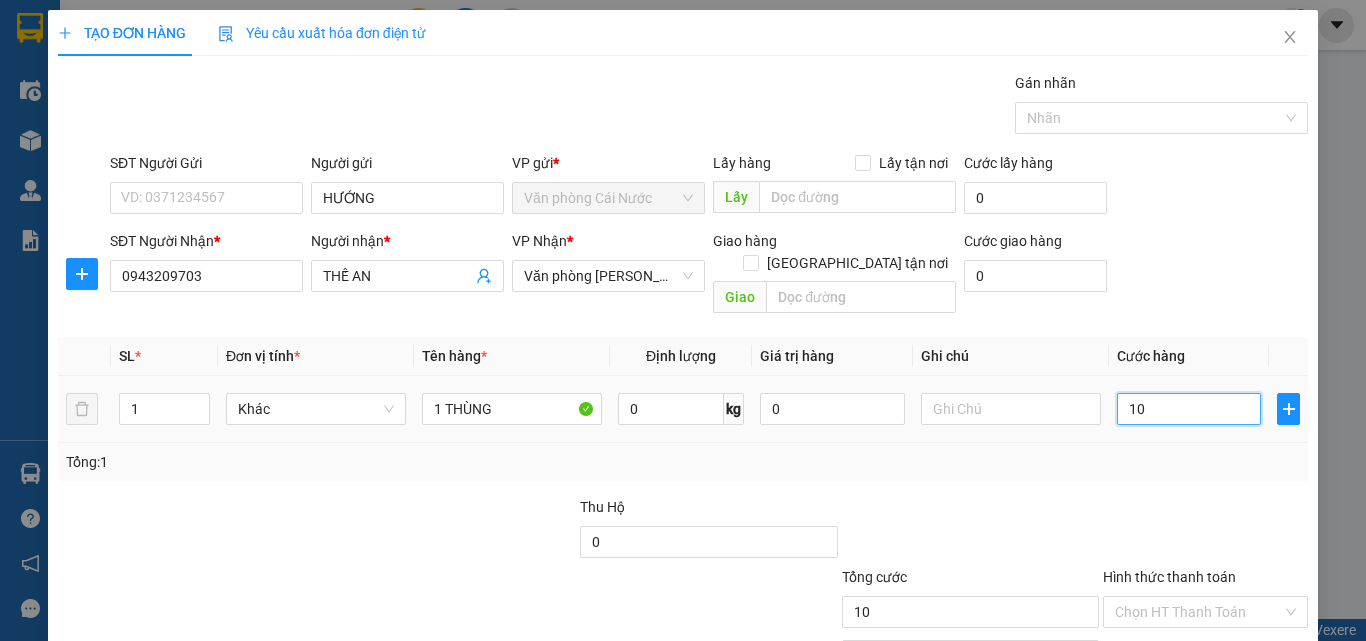 type on "100" 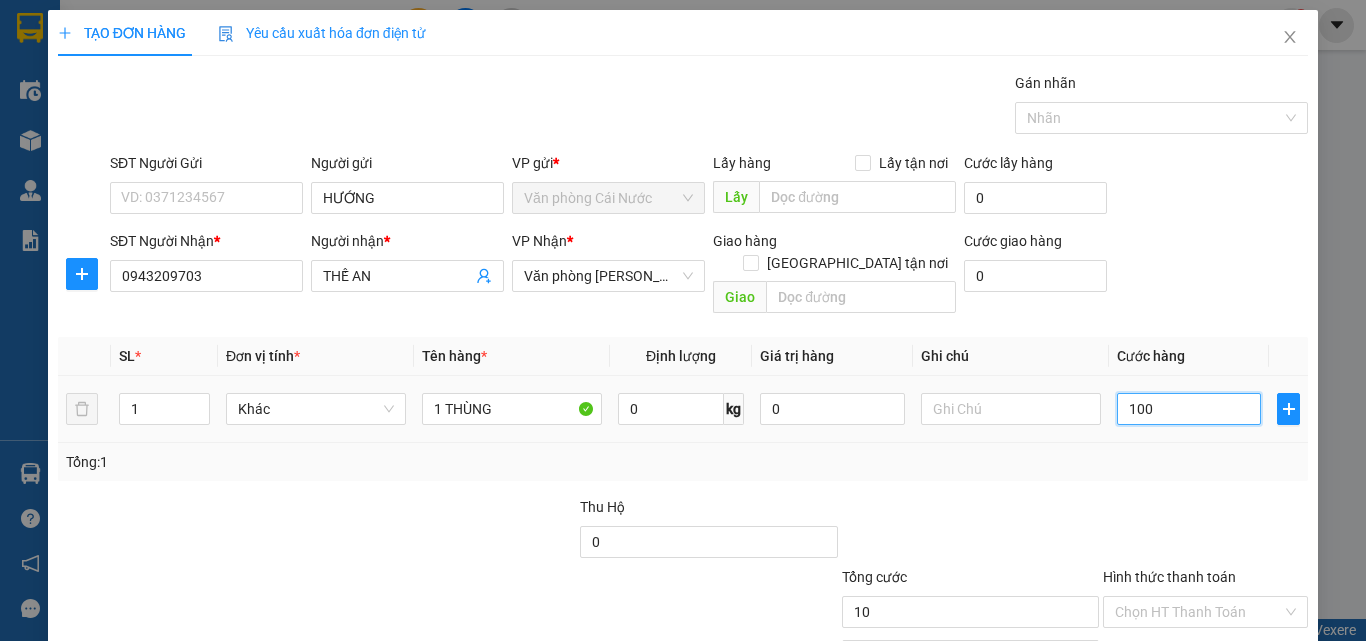 type on "100" 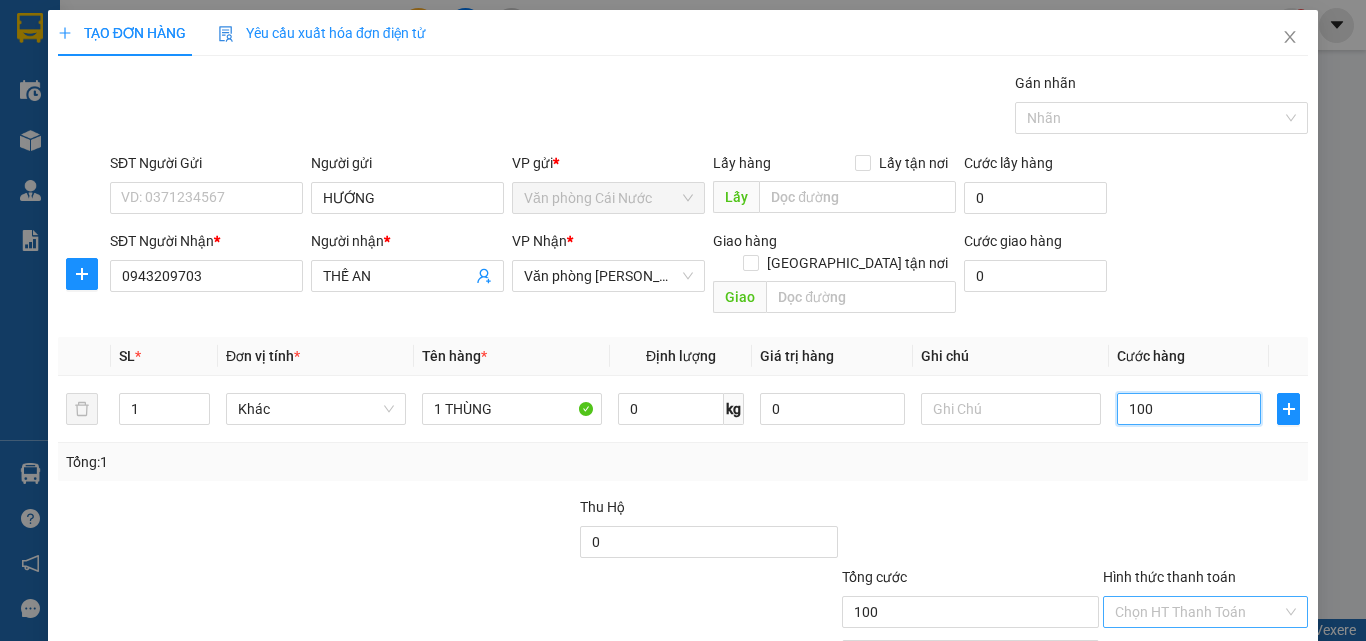 scroll, scrollTop: 99, scrollLeft: 0, axis: vertical 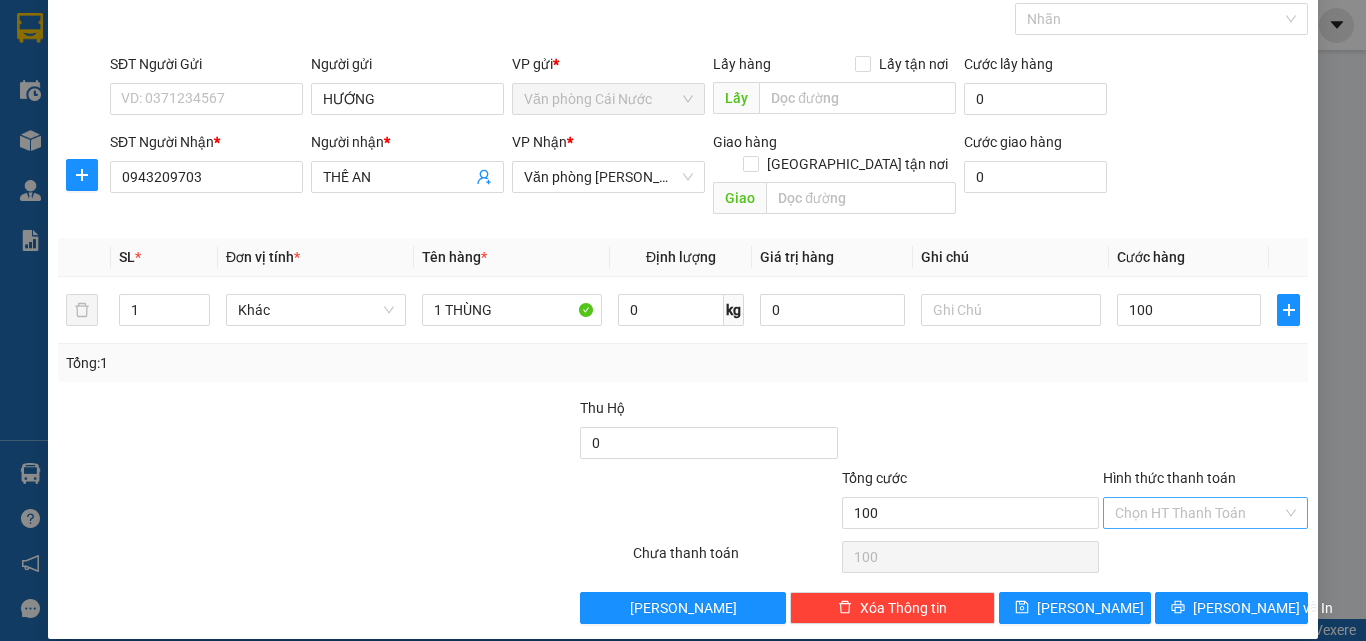 type on "100.000" 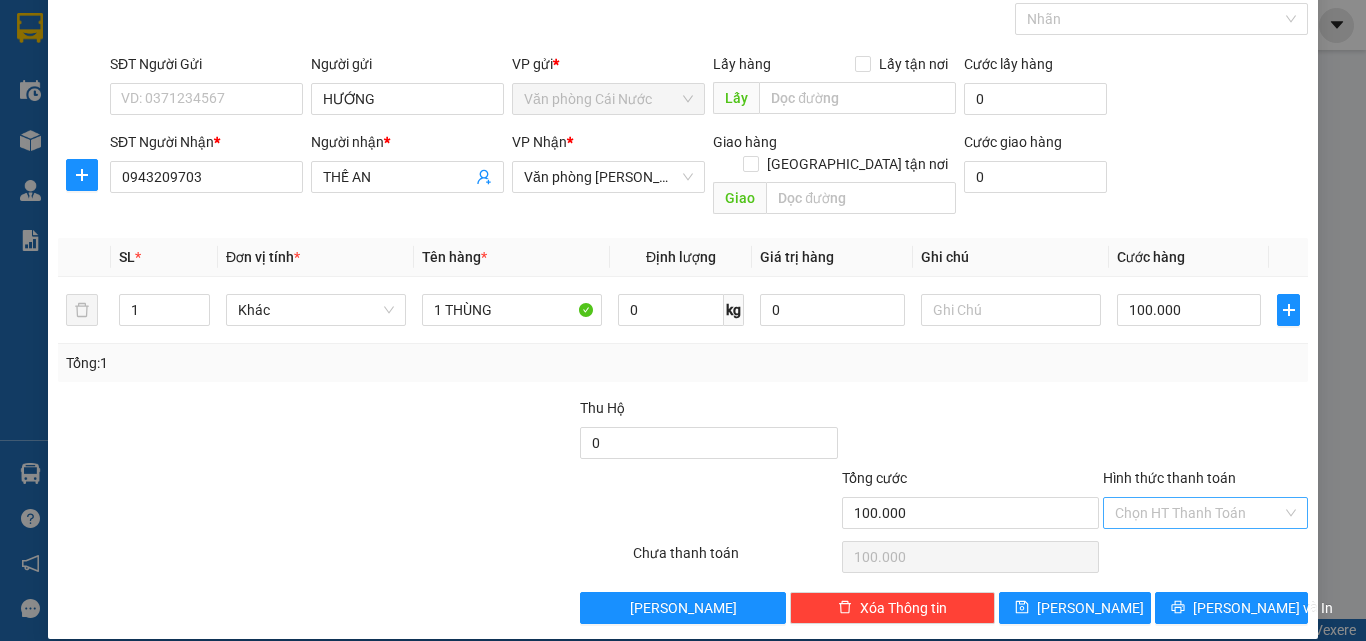click on "Hình thức thanh toán" at bounding box center [1198, 513] 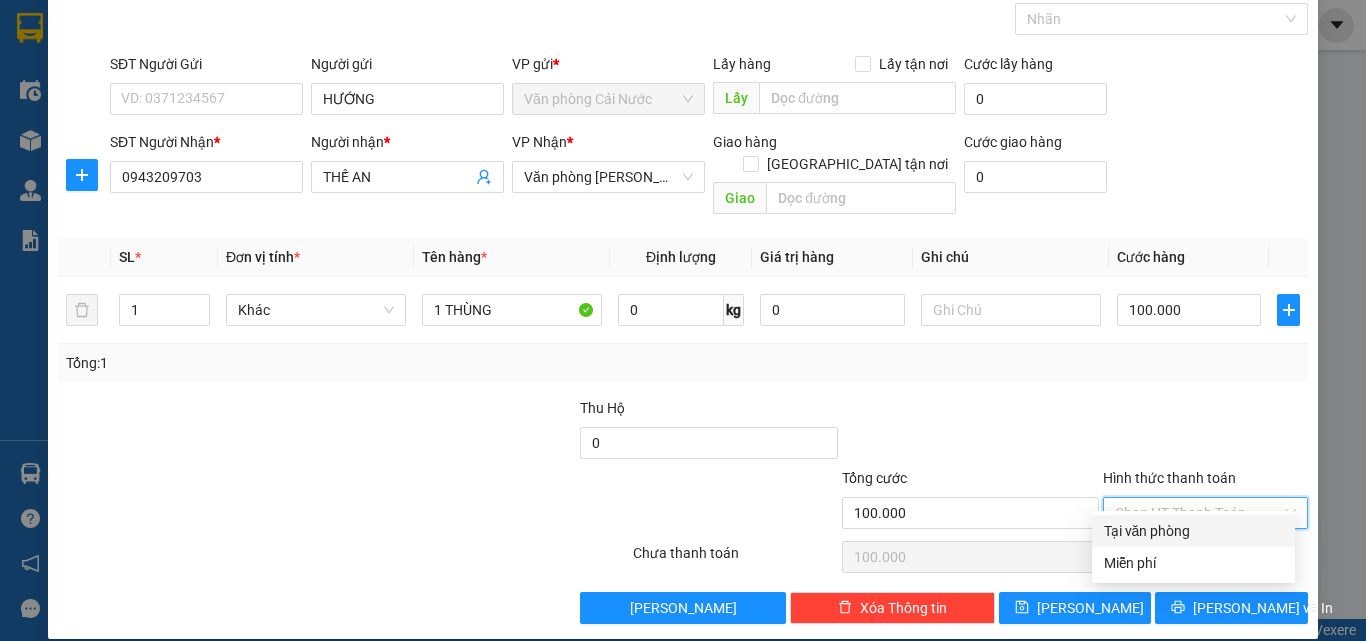 click on "Tại văn phòng" at bounding box center [1193, 531] 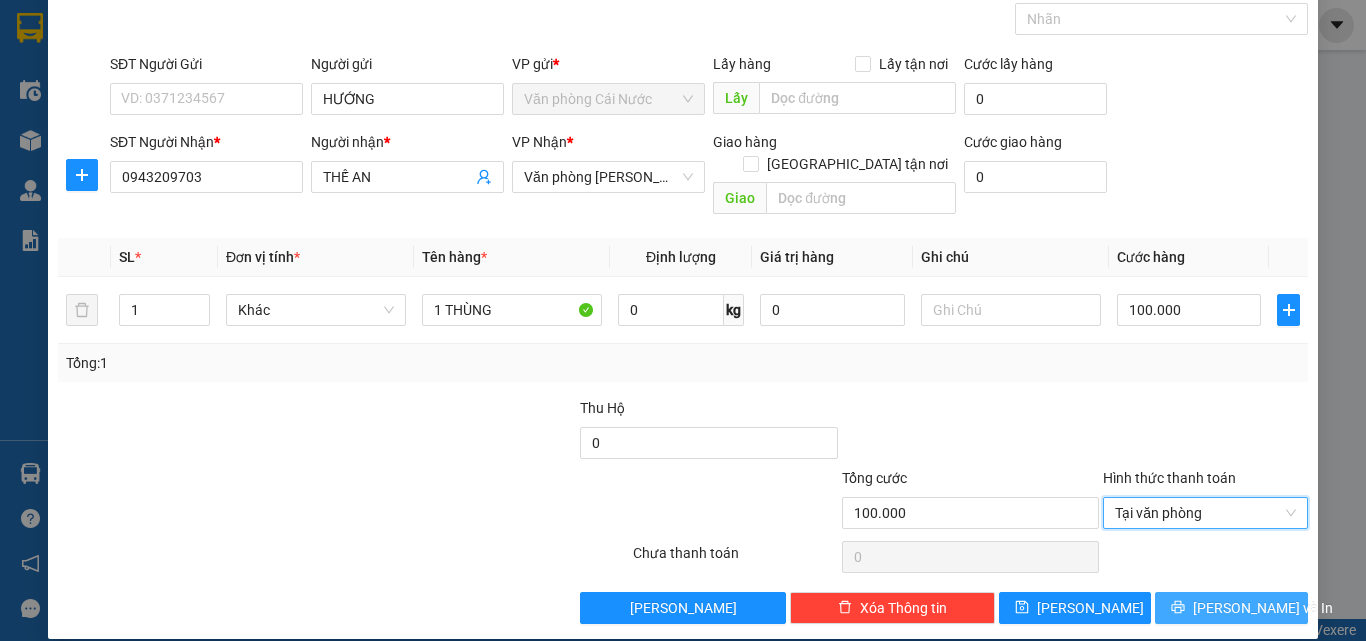 click on "Lưu và In" at bounding box center [1263, 608] 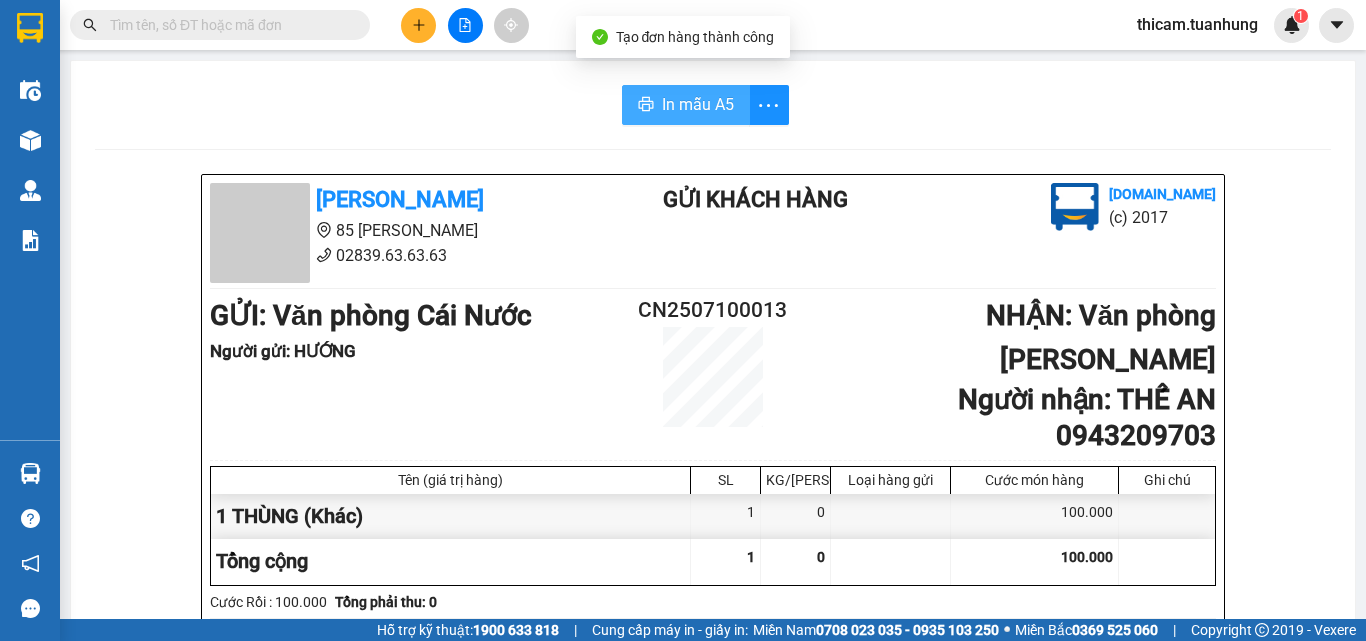 click on "In mẫu A5" at bounding box center [698, 104] 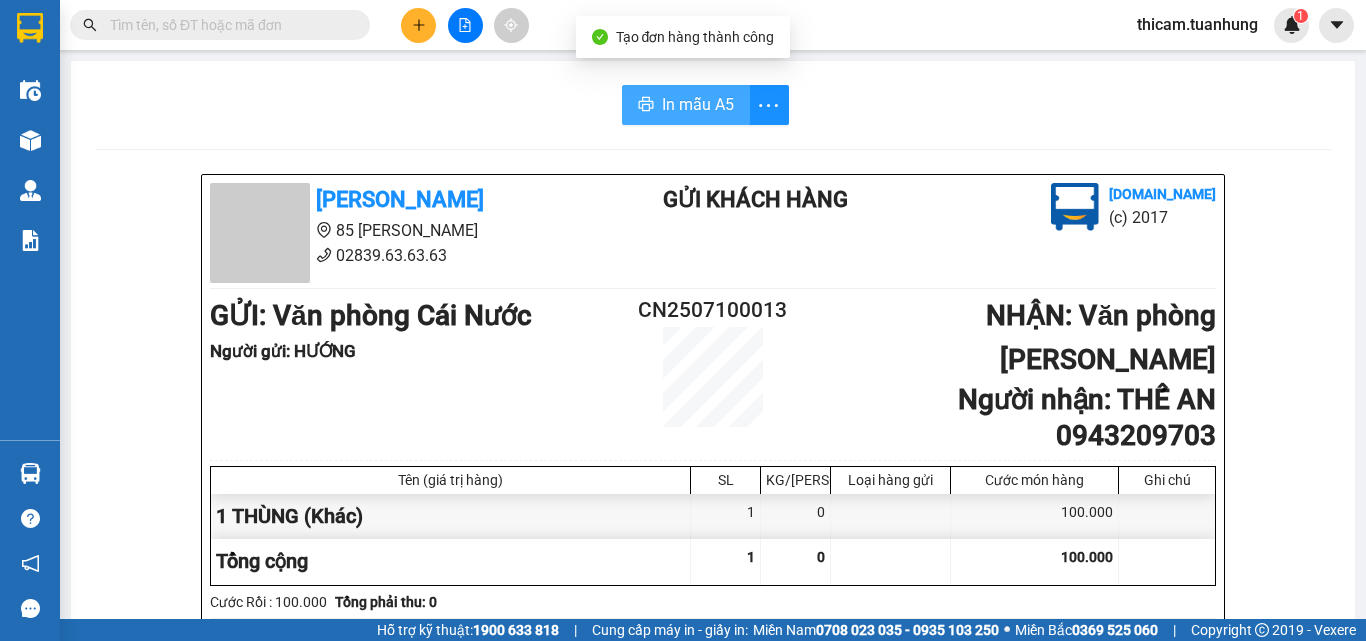 scroll, scrollTop: 0, scrollLeft: 0, axis: both 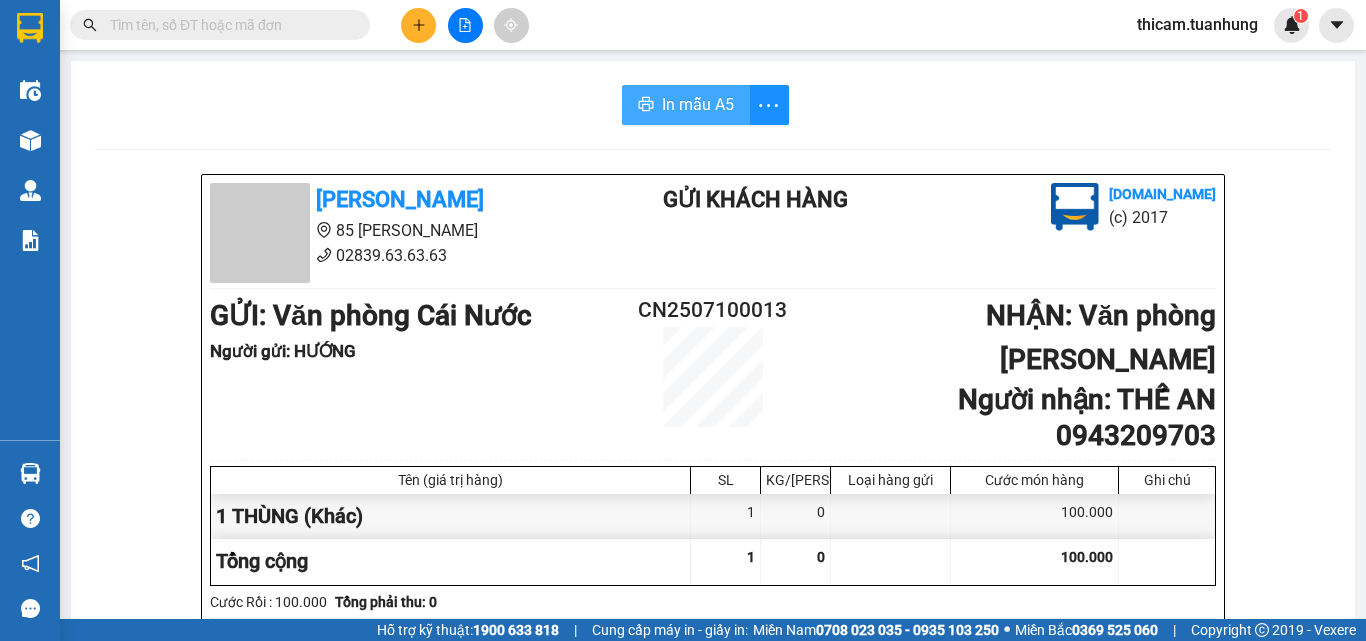 click on "In mẫu A5" at bounding box center (698, 104) 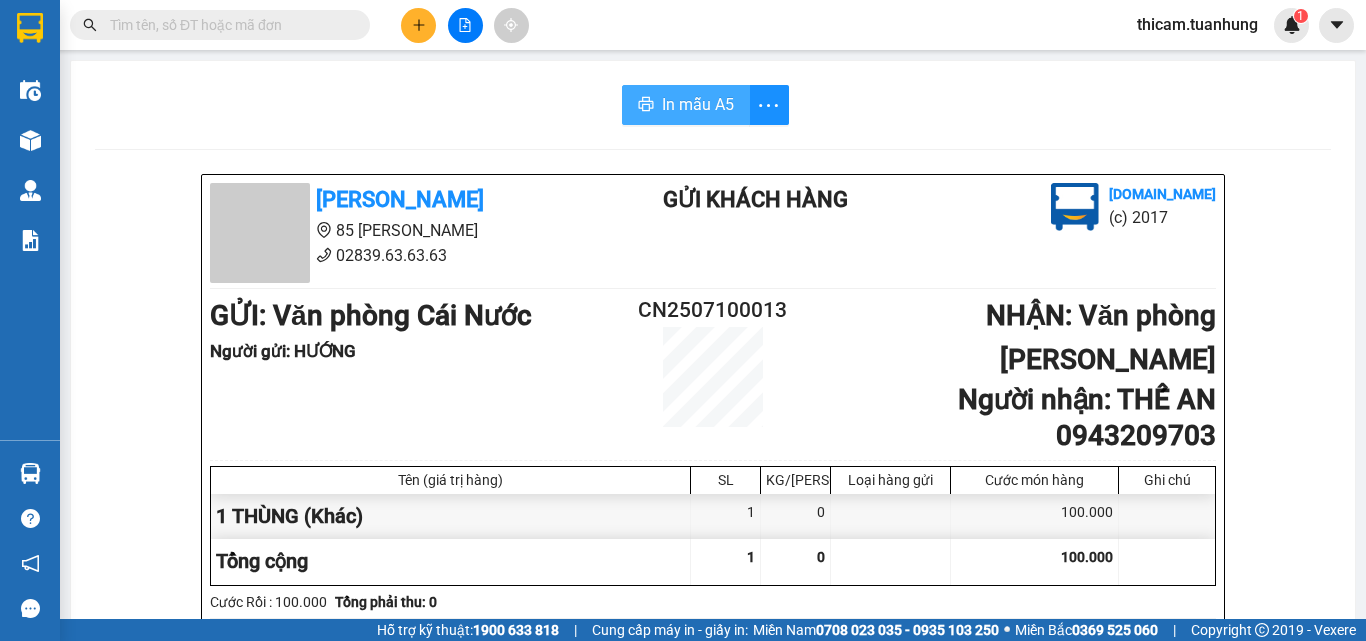 scroll, scrollTop: 0, scrollLeft: 0, axis: both 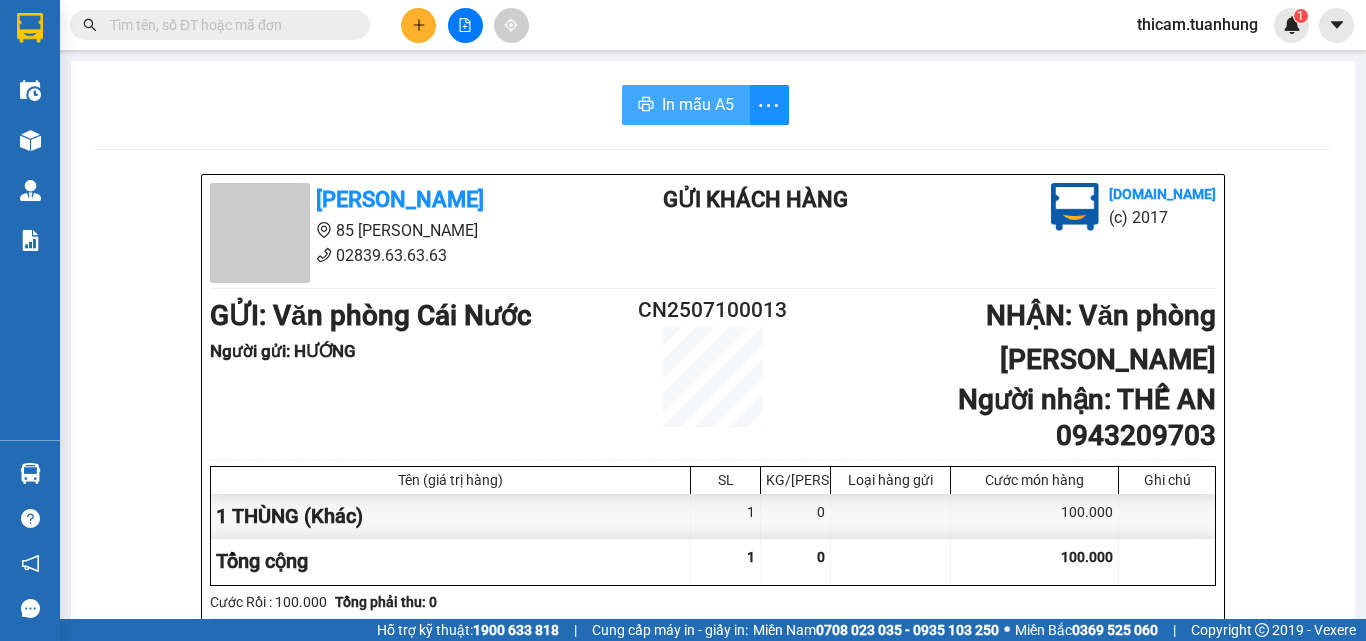 click on "In mẫu A5" at bounding box center (698, 104) 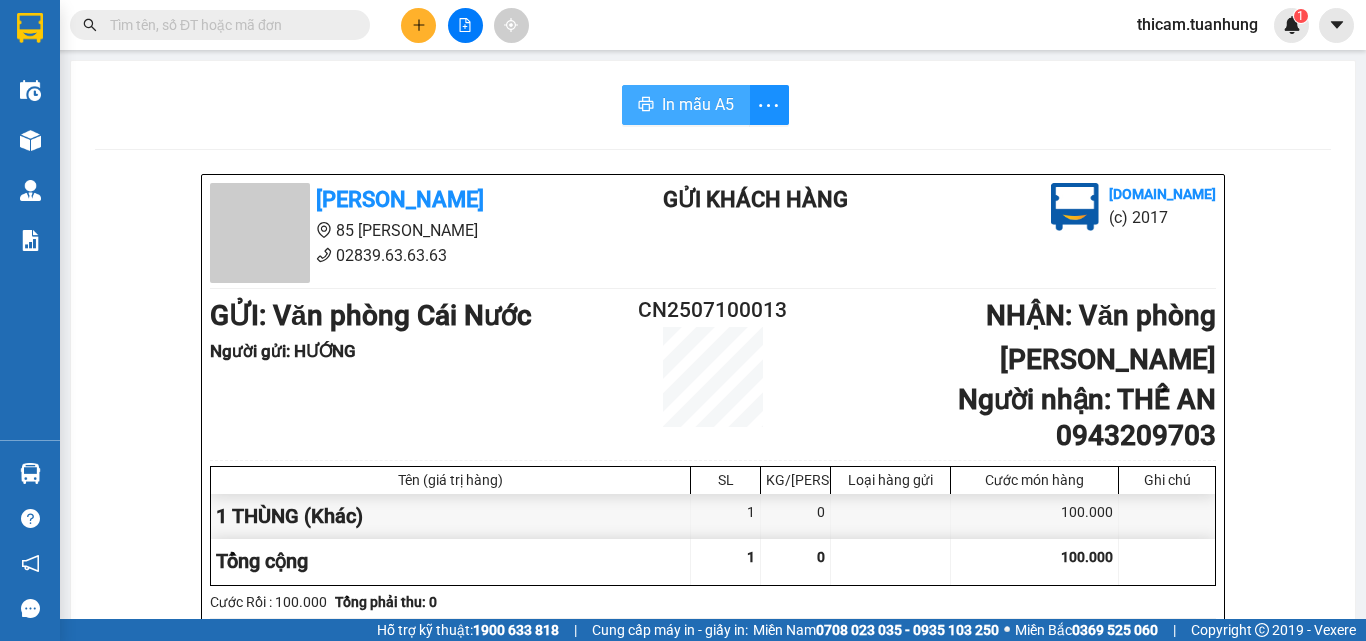 scroll, scrollTop: 0, scrollLeft: 0, axis: both 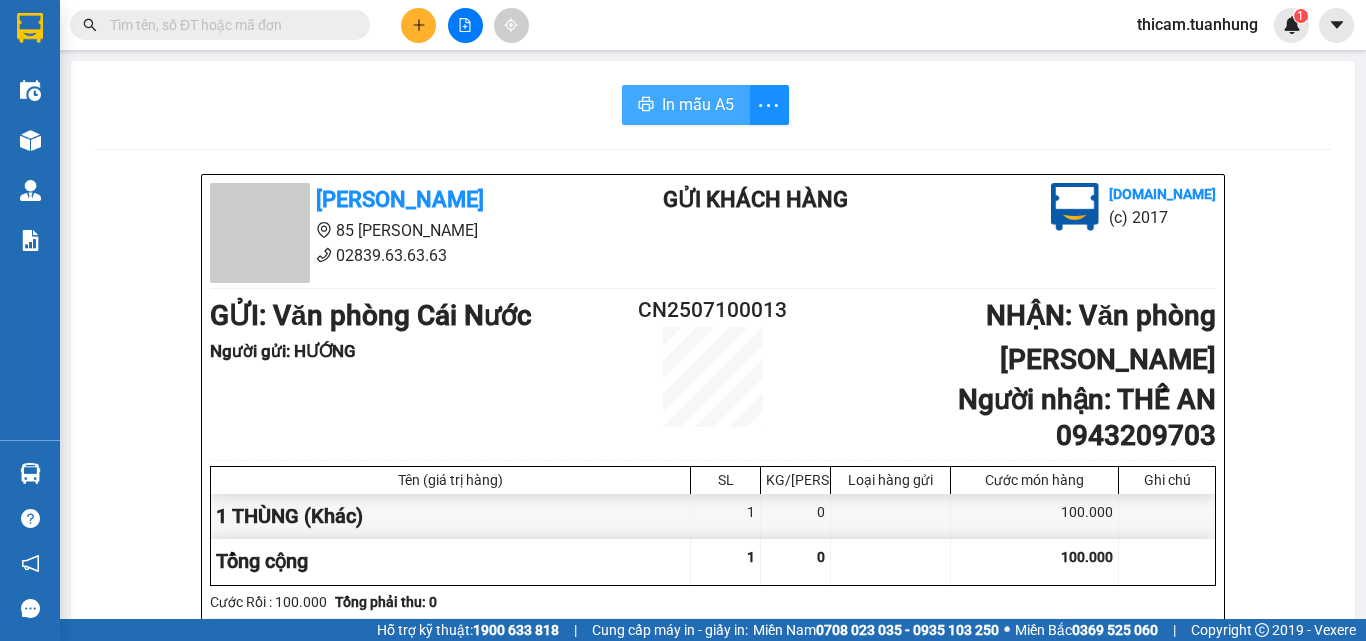 click on "In mẫu A5" at bounding box center [698, 104] 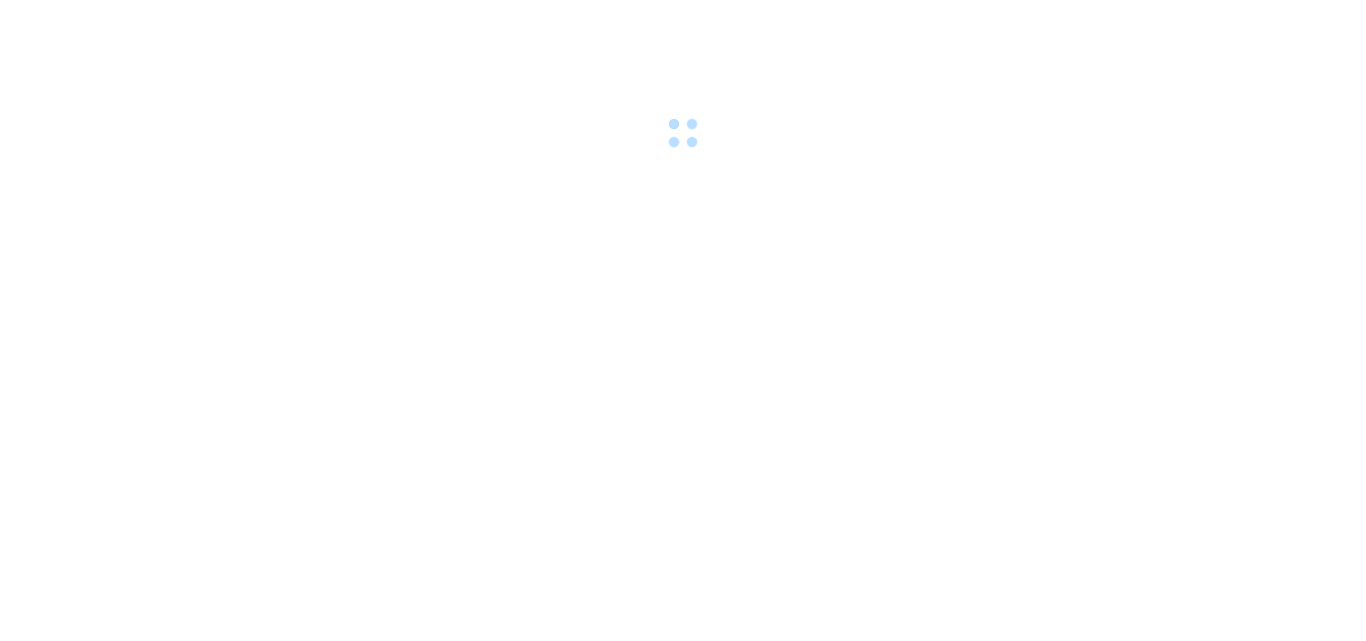 scroll, scrollTop: 0, scrollLeft: 0, axis: both 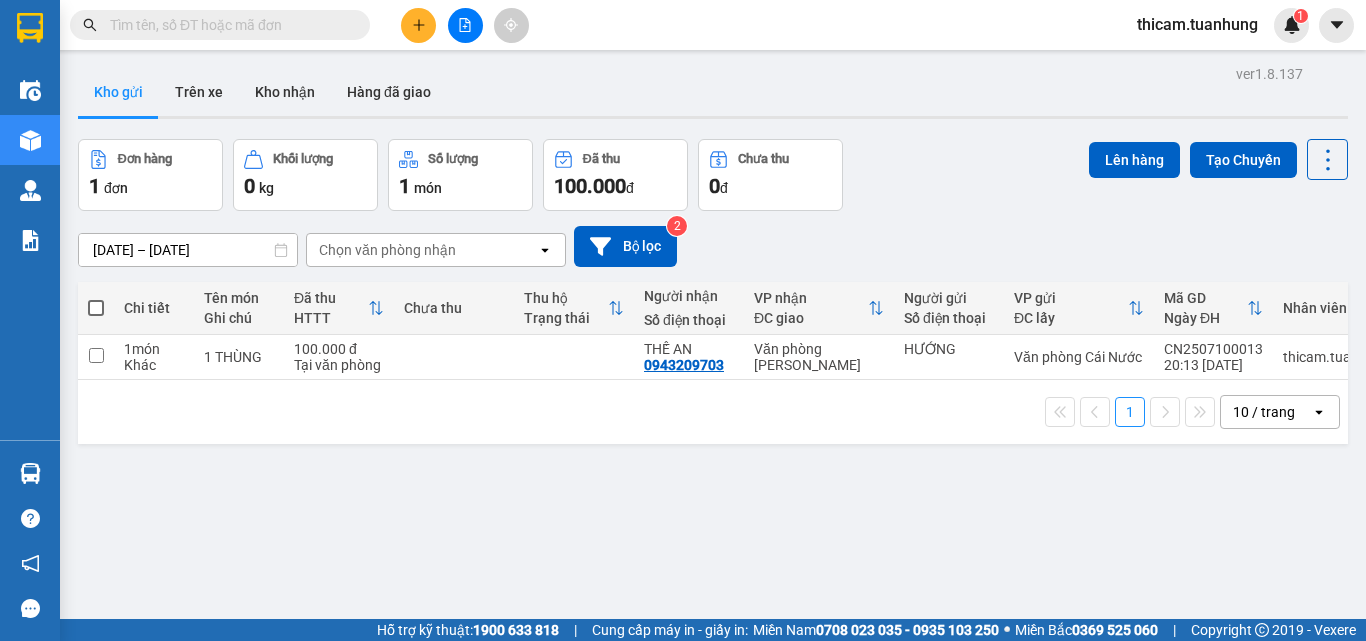 click at bounding box center (96, 308) 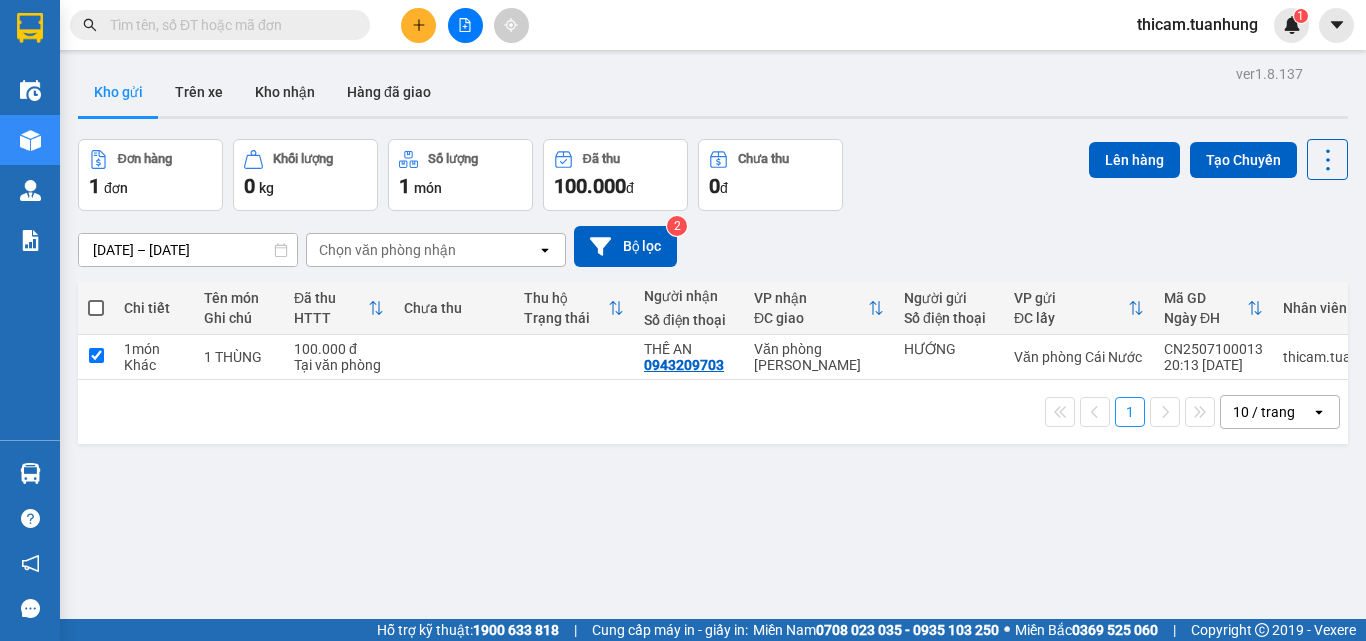 checkbox on "true" 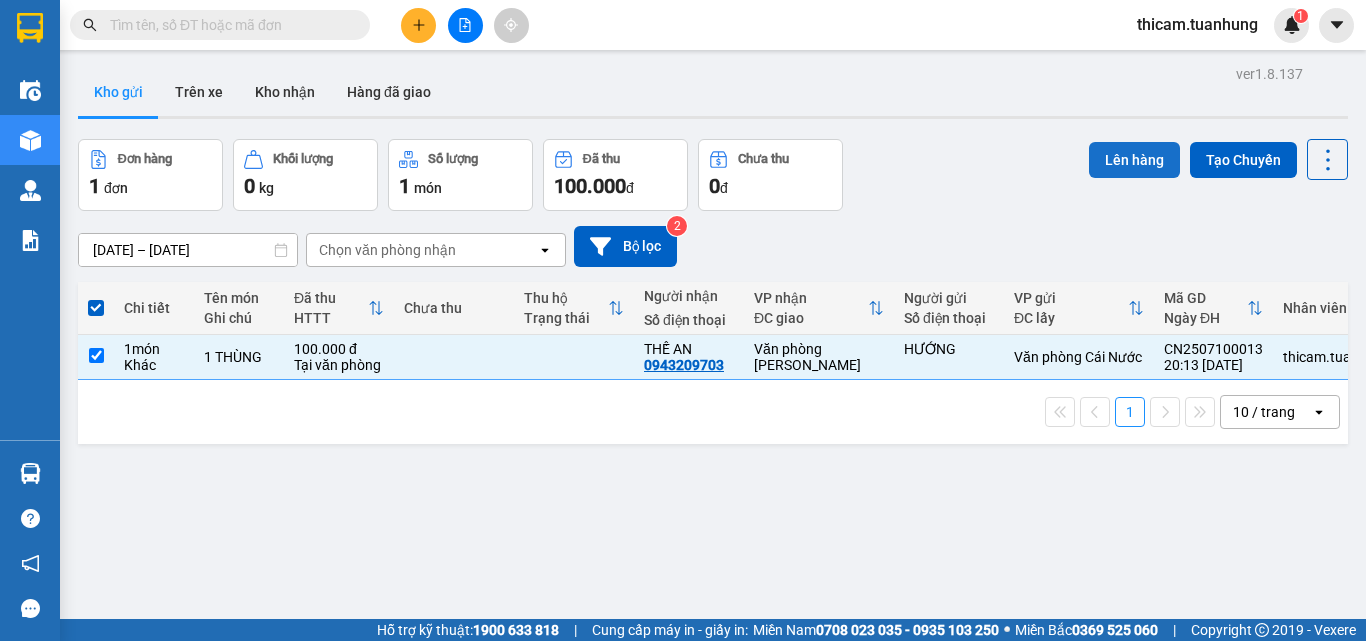 click on "Lên hàng" at bounding box center (1134, 160) 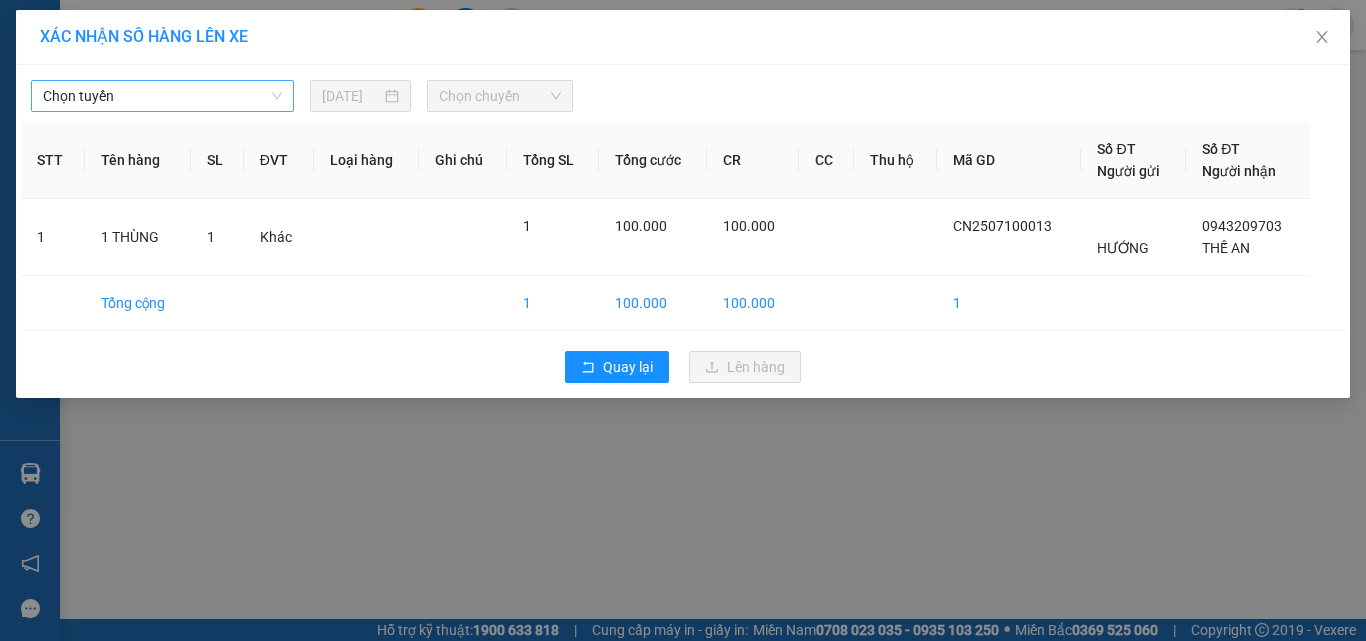 click on "Chọn tuyến" at bounding box center [162, 96] 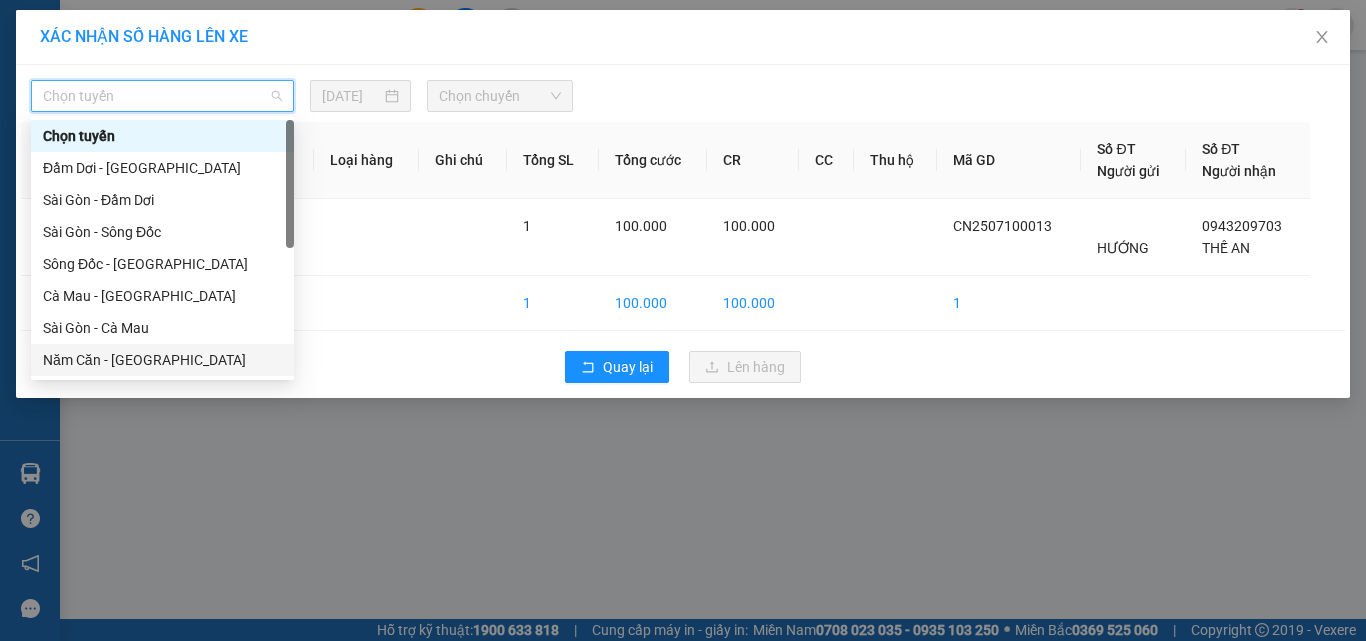click on "Năm Căn - Sài Gòn" at bounding box center [162, 360] 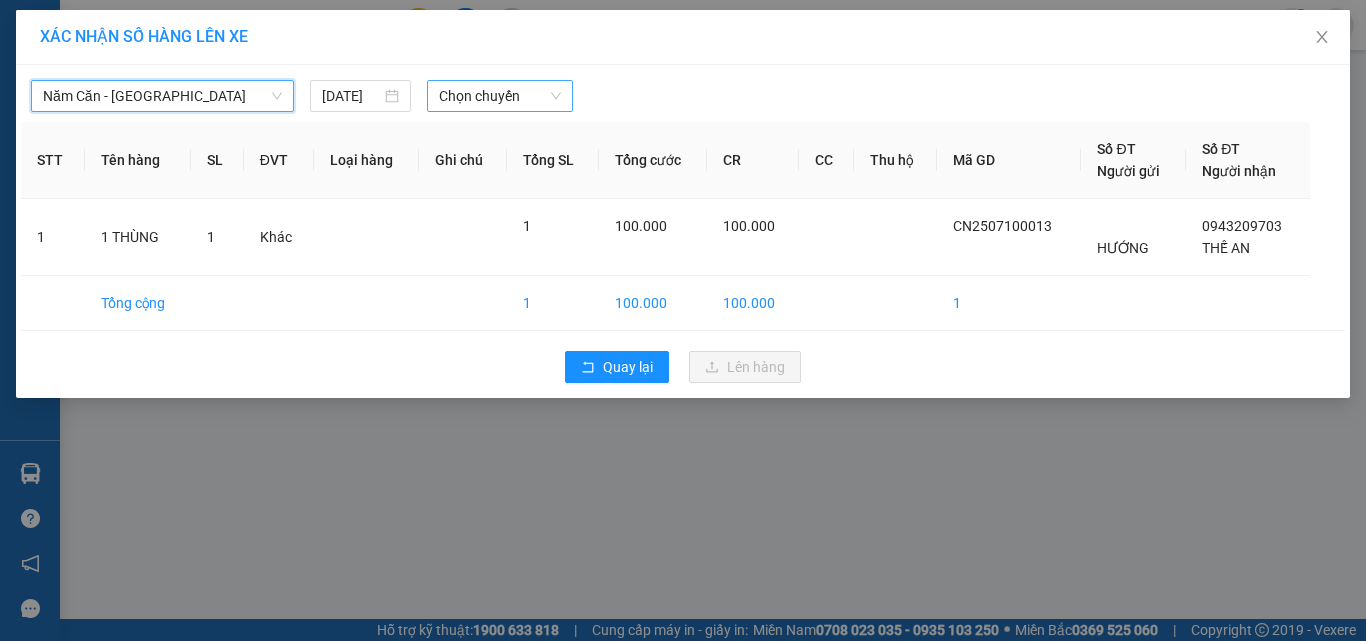 click on "Chọn chuyến" at bounding box center [500, 96] 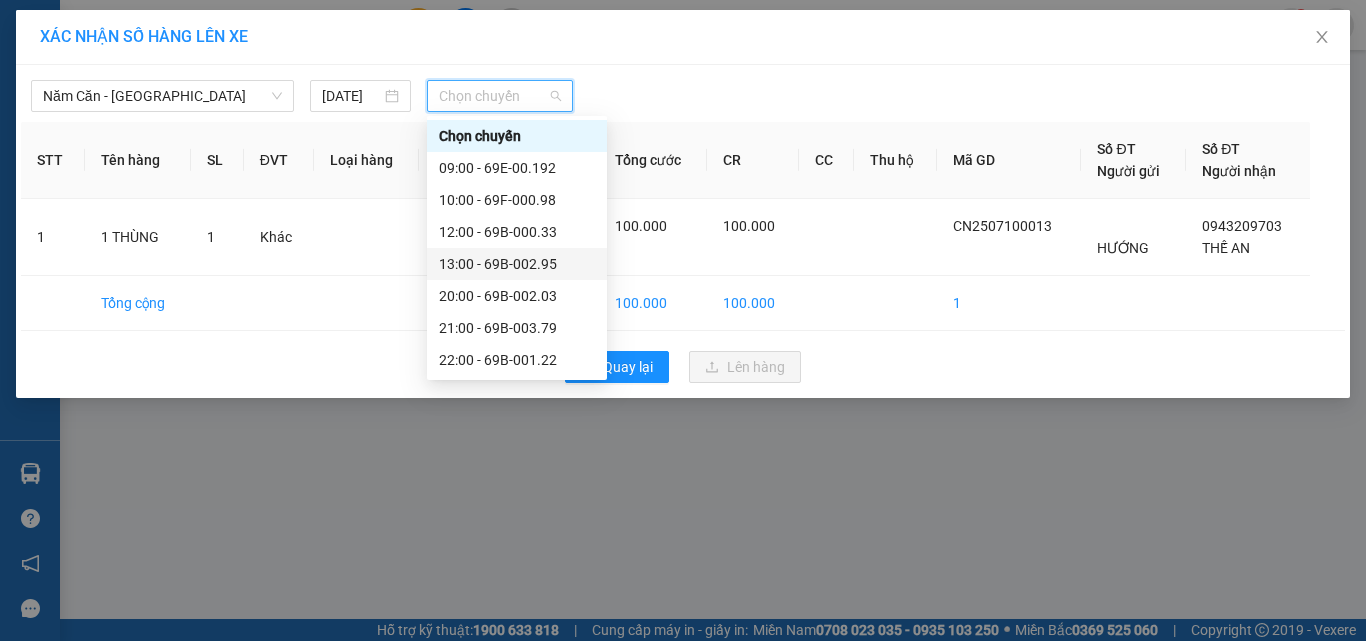 scroll, scrollTop: 96, scrollLeft: 0, axis: vertical 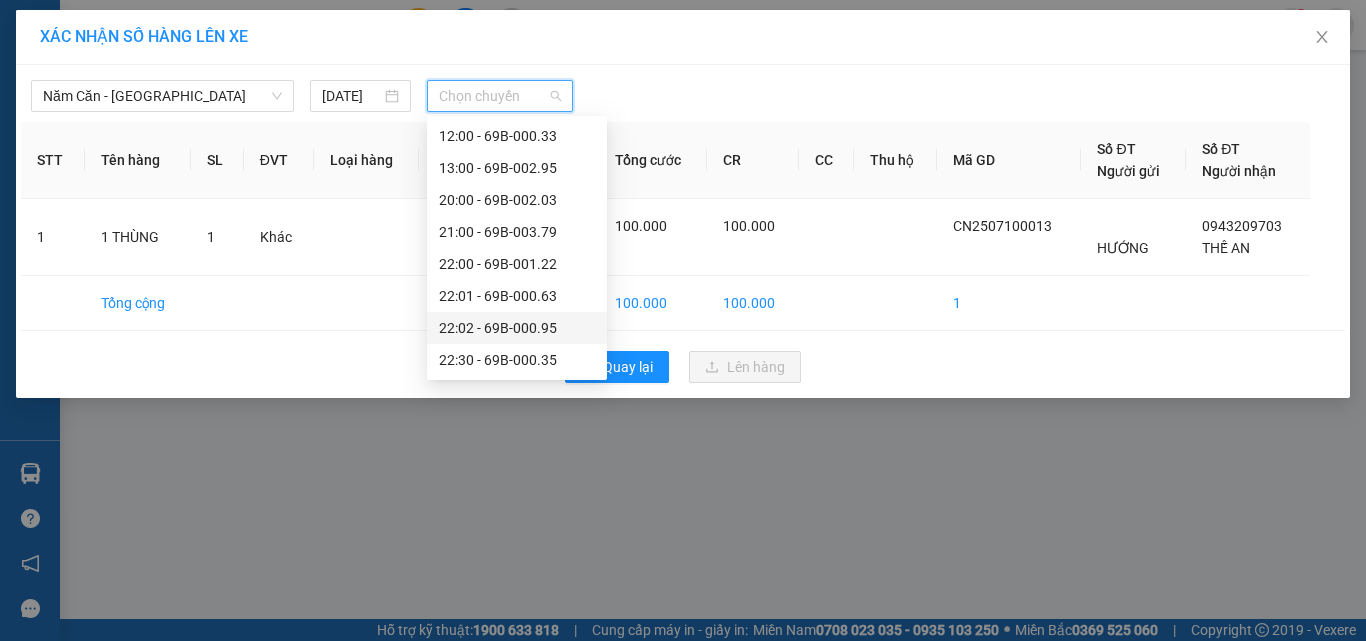 click on "22:02     - 69B-000.95" at bounding box center (517, 328) 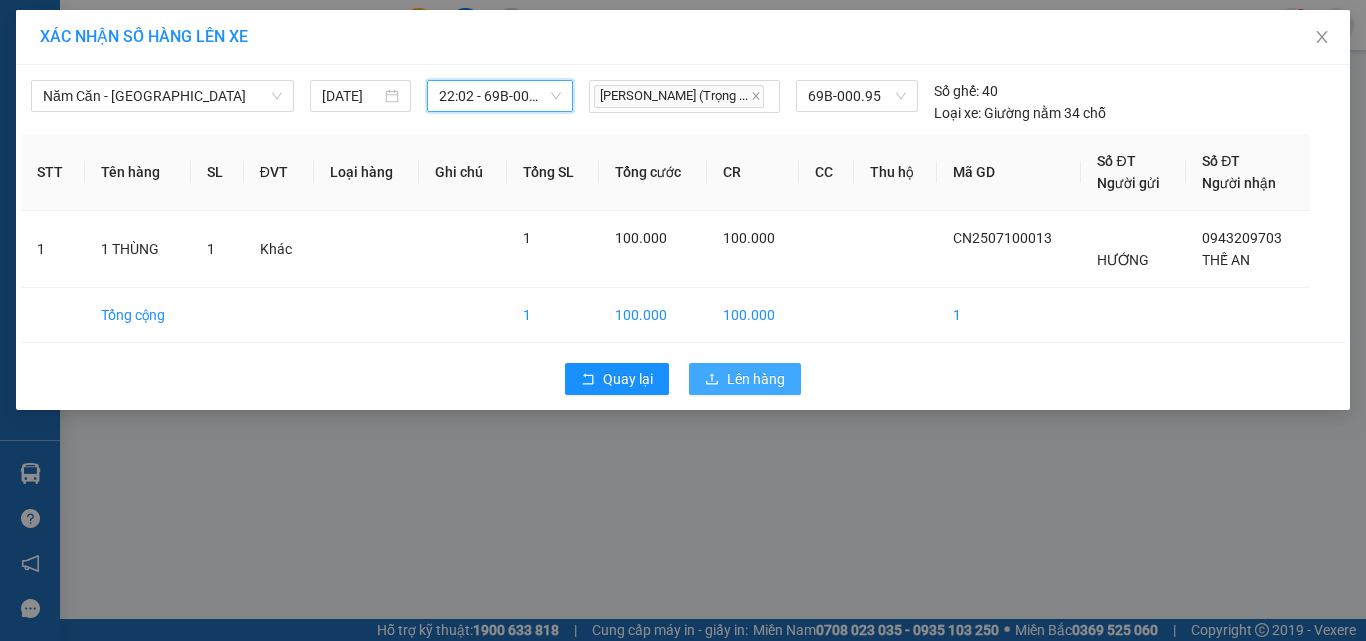 click on "Lên hàng" at bounding box center (756, 379) 